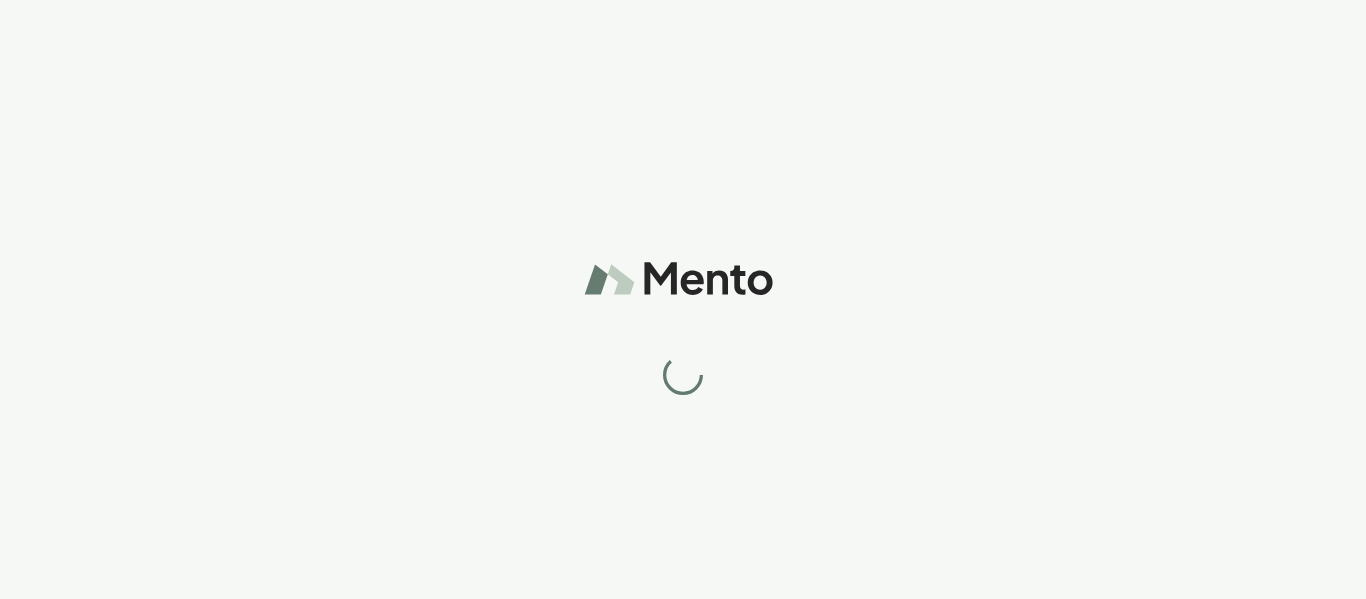 scroll, scrollTop: 0, scrollLeft: 0, axis: both 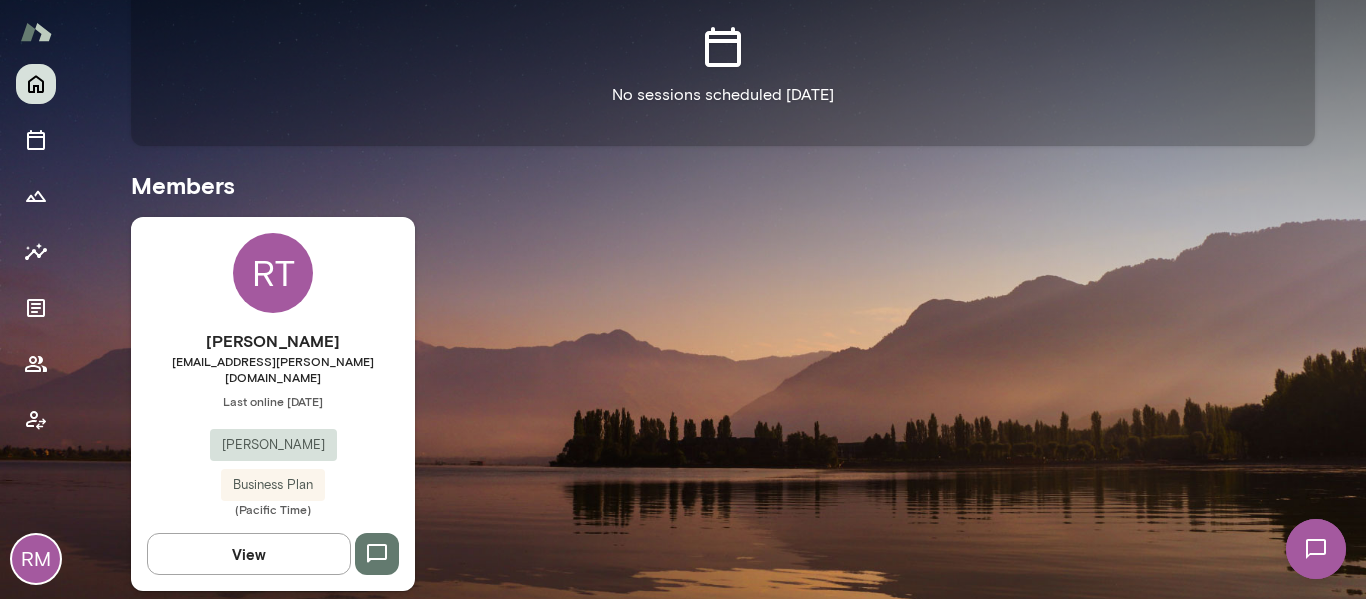click on "View" at bounding box center (249, 554) 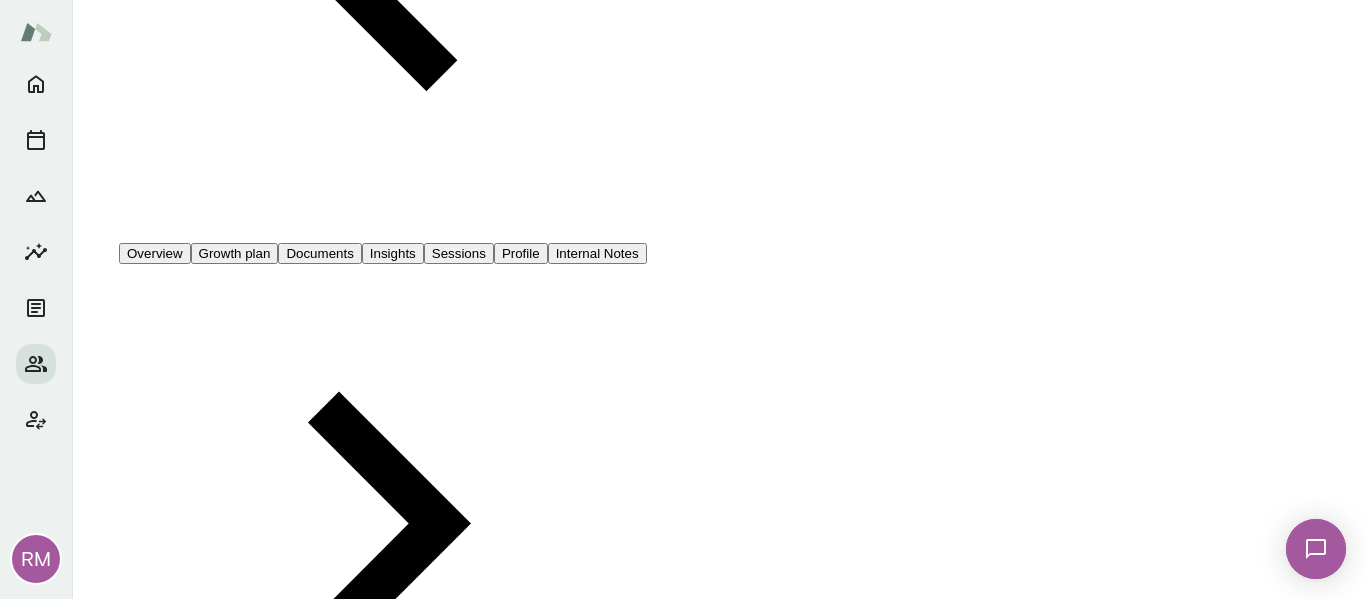scroll, scrollTop: 0, scrollLeft: 0, axis: both 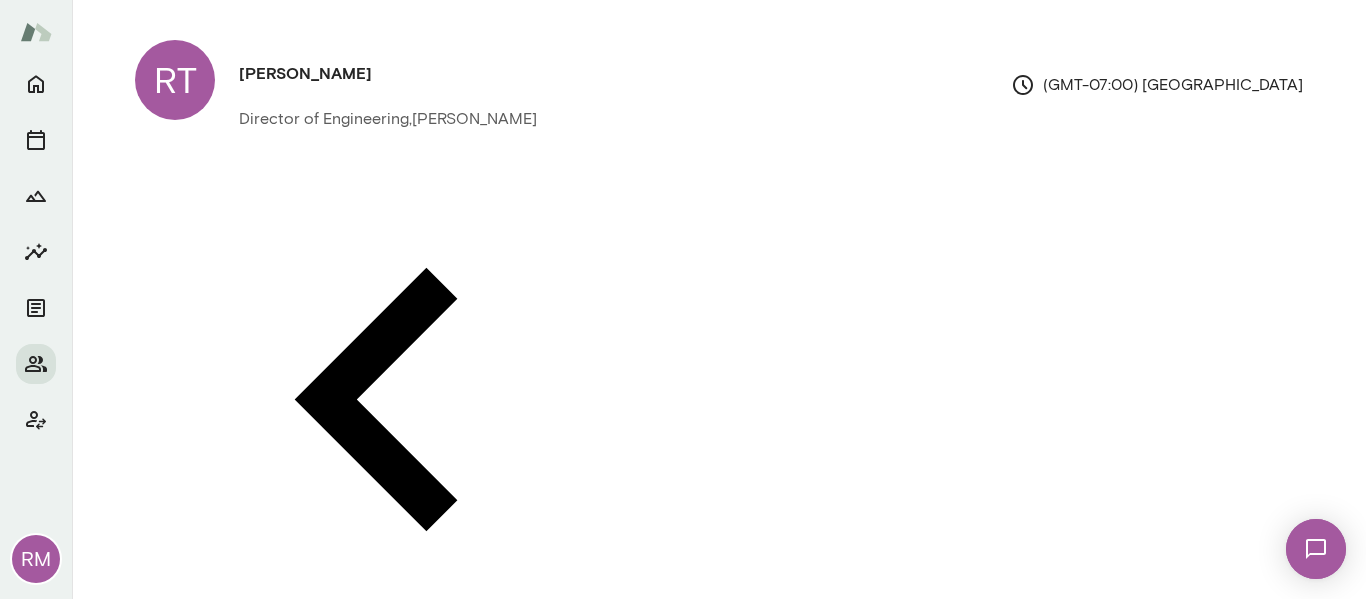 click on "Message" at bounding box center [1167, 3004] 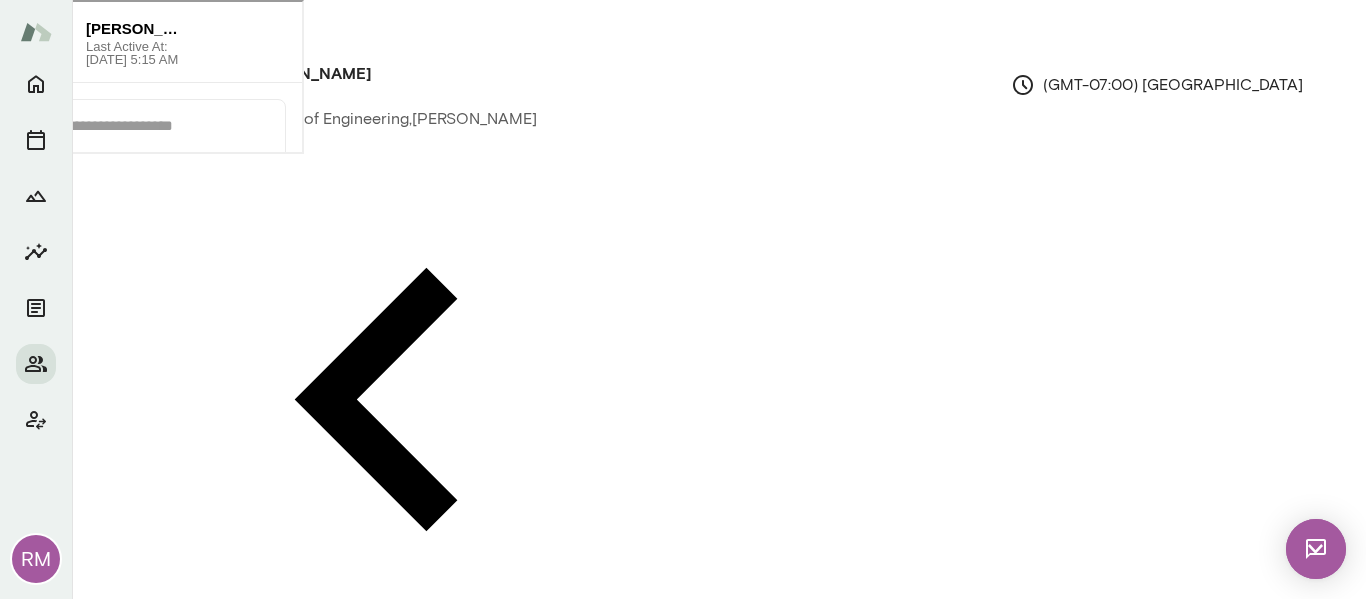 scroll, scrollTop: 0, scrollLeft: 0, axis: both 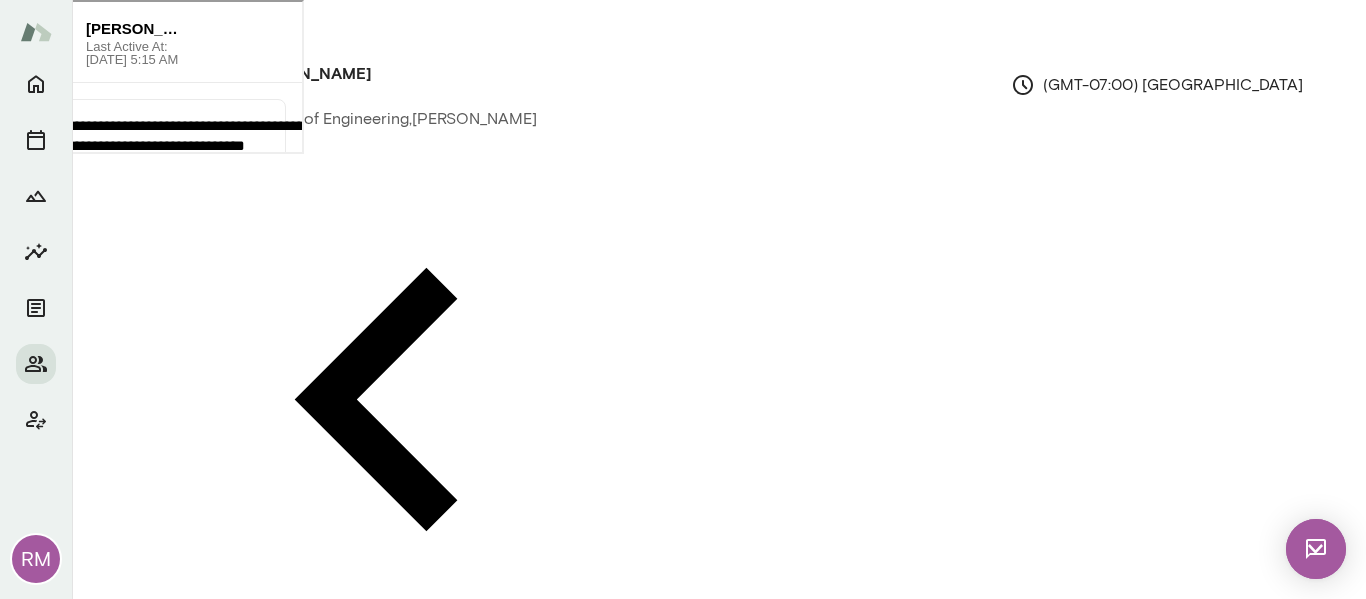 click at bounding box center (150, 190) 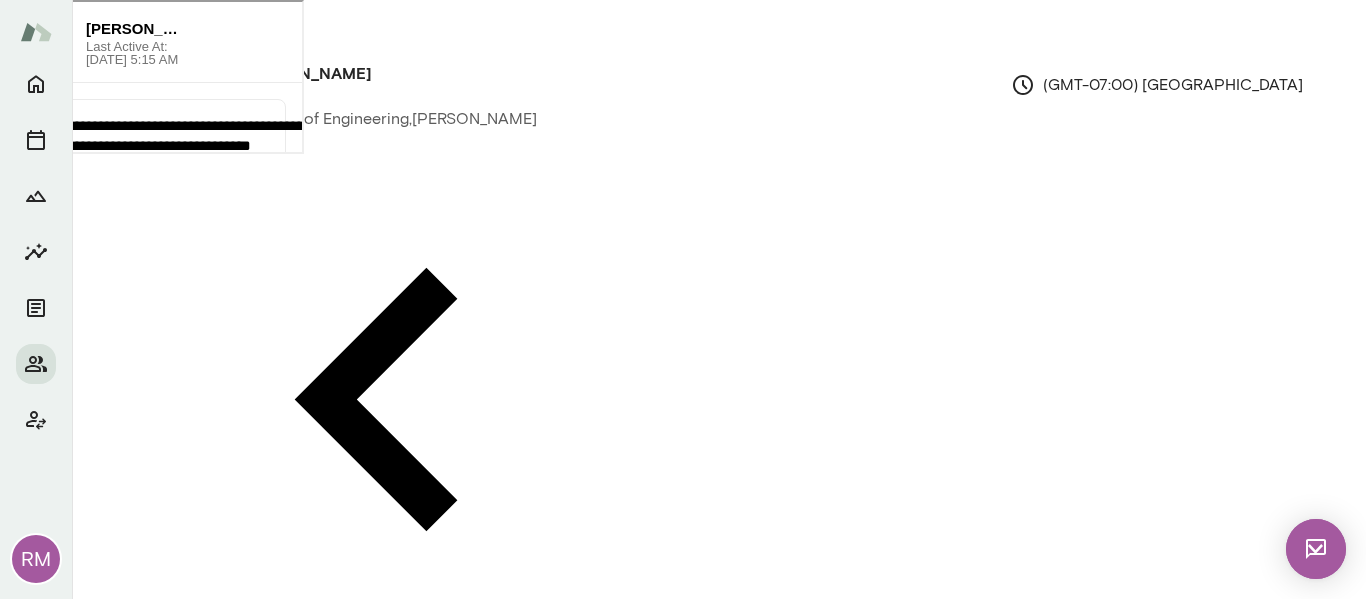 click on "**********" at bounding box center [198, 144] 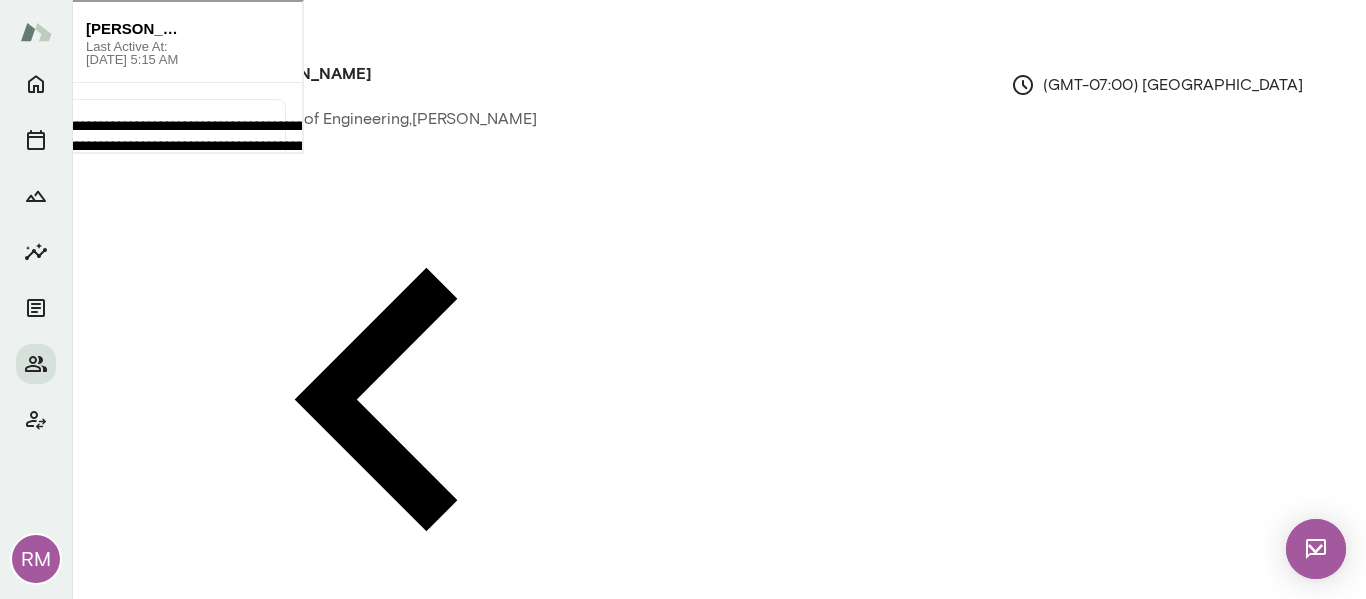 scroll, scrollTop: 15, scrollLeft: 0, axis: vertical 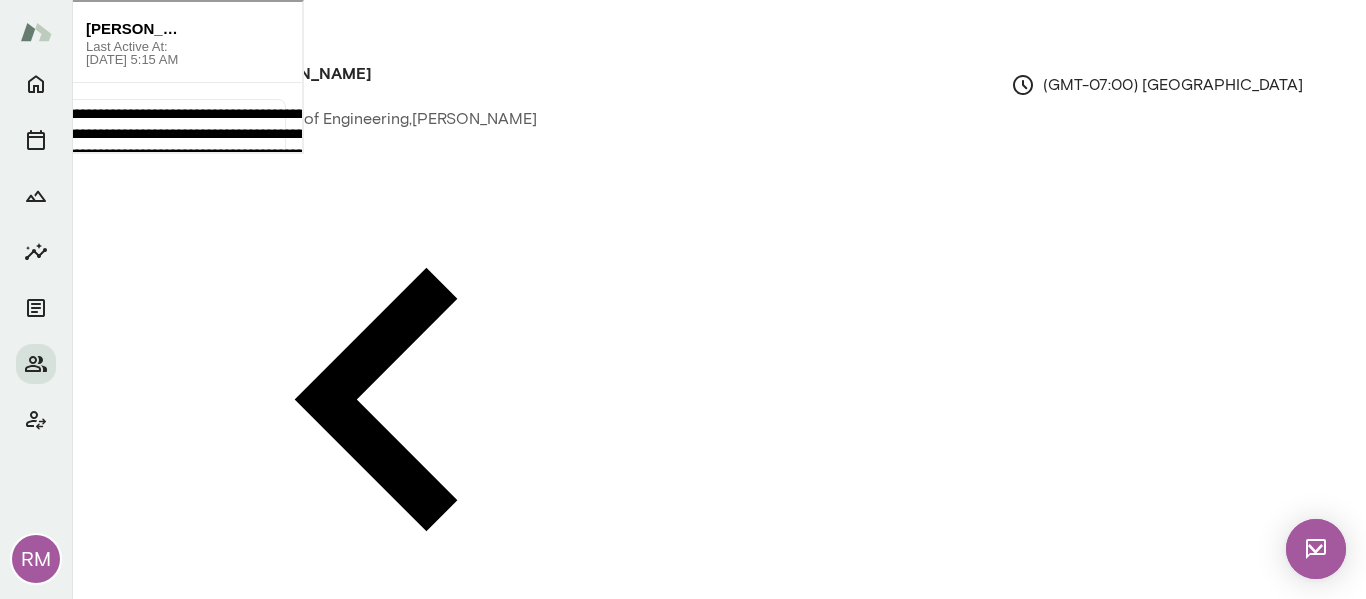 click on "**********" at bounding box center [198, 148] 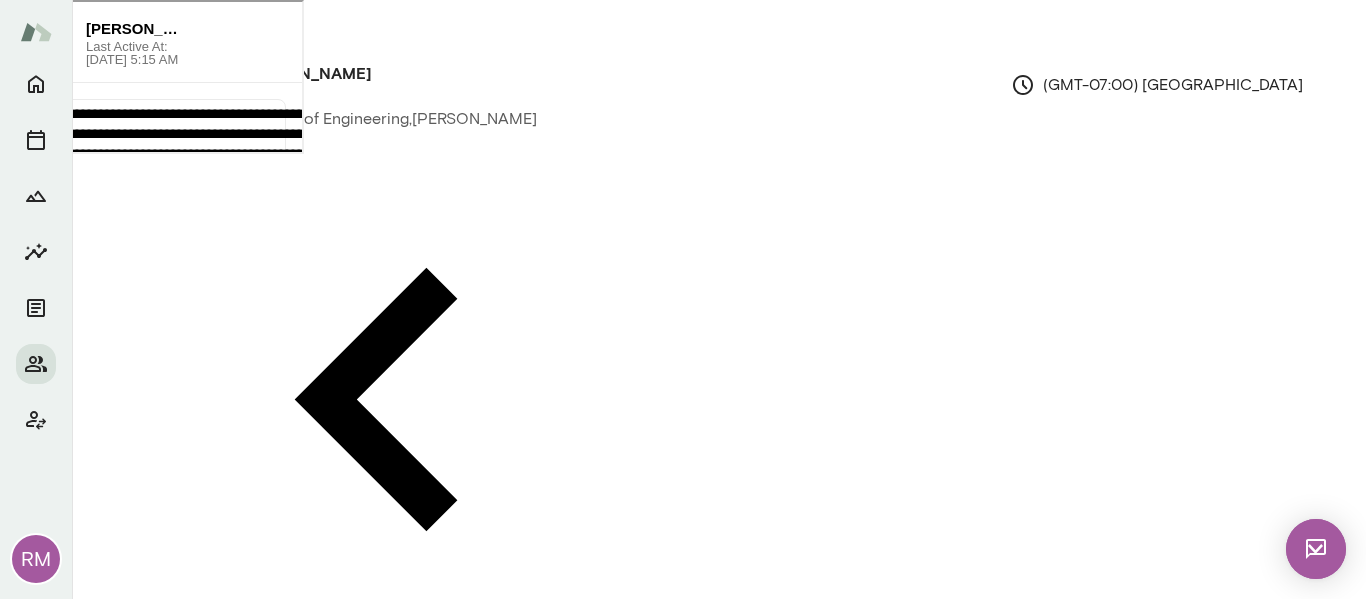 scroll, scrollTop: 32, scrollLeft: 0, axis: vertical 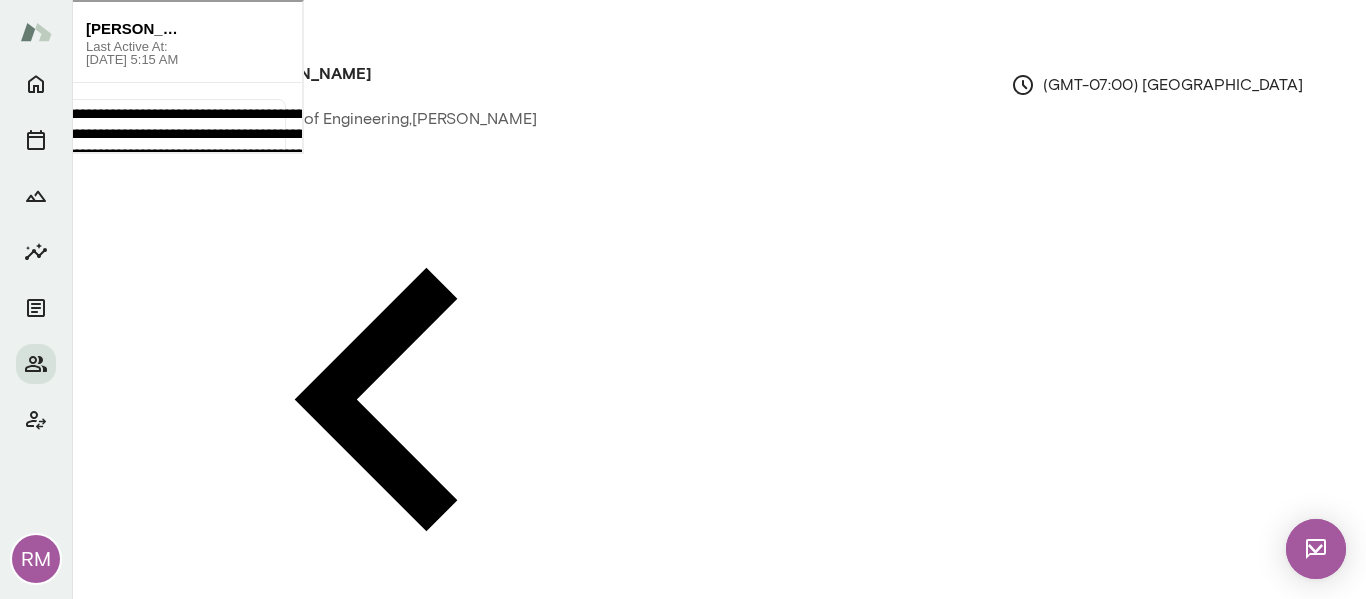 click on "**********" at bounding box center (198, 148) 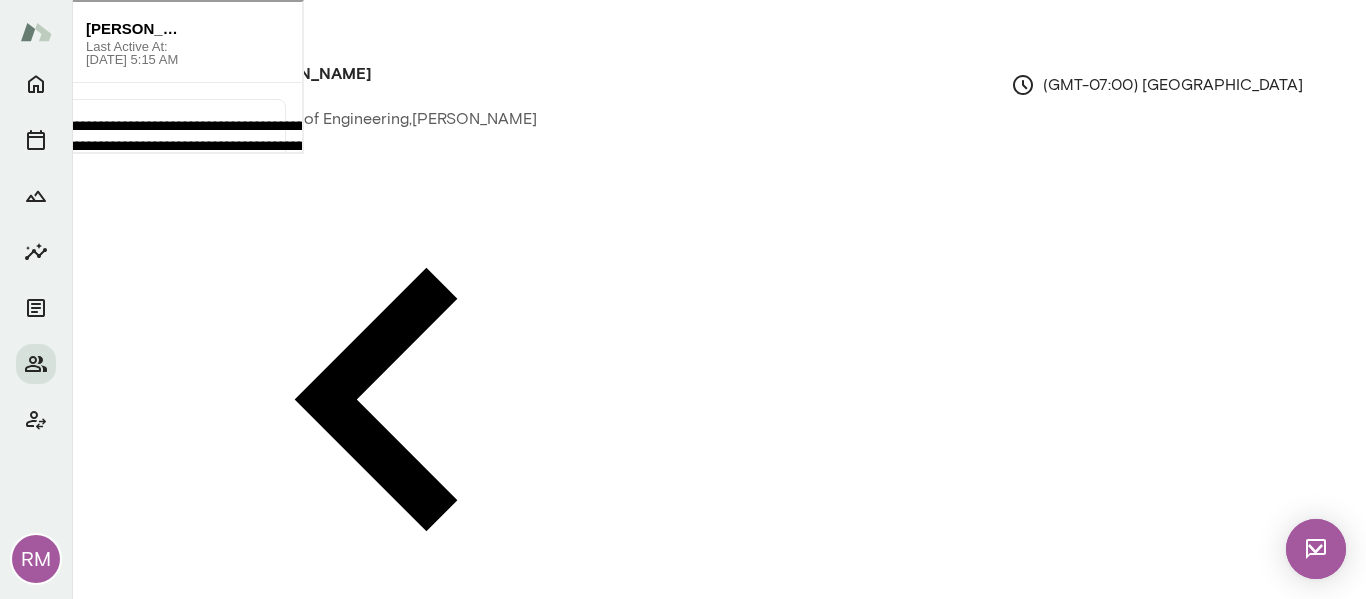 scroll, scrollTop: 32, scrollLeft: 0, axis: vertical 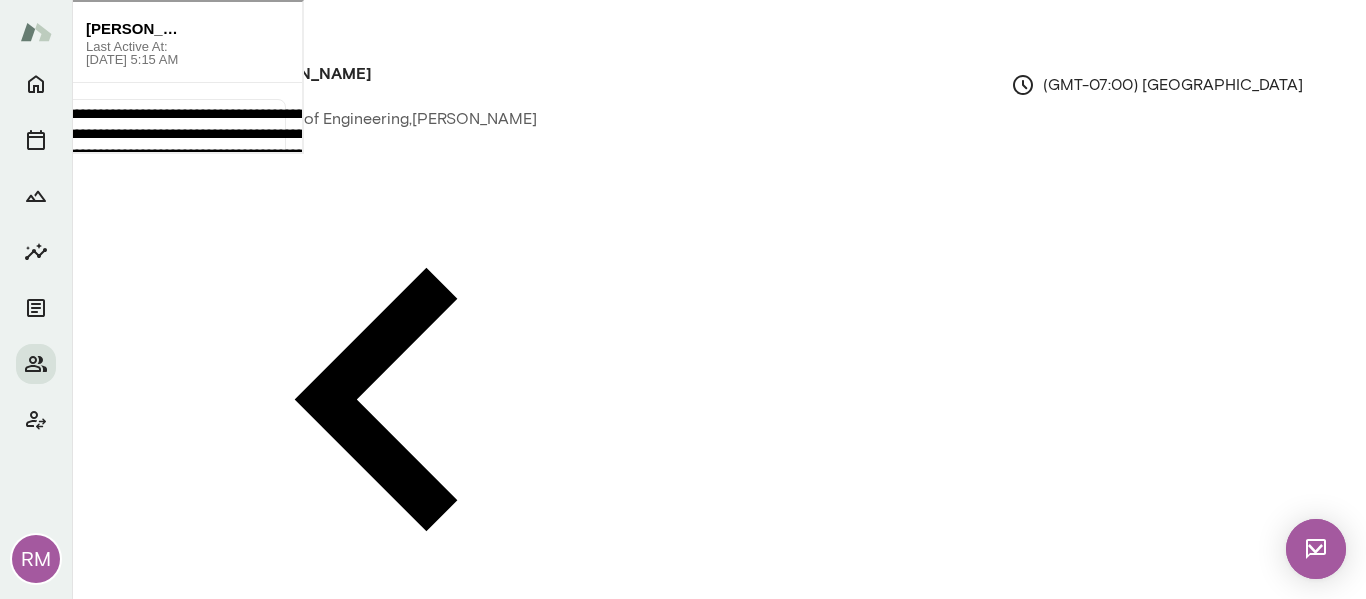 drag, startPoint x: 378, startPoint y: 402, endPoint x: 384, endPoint y: 453, distance: 51.351727 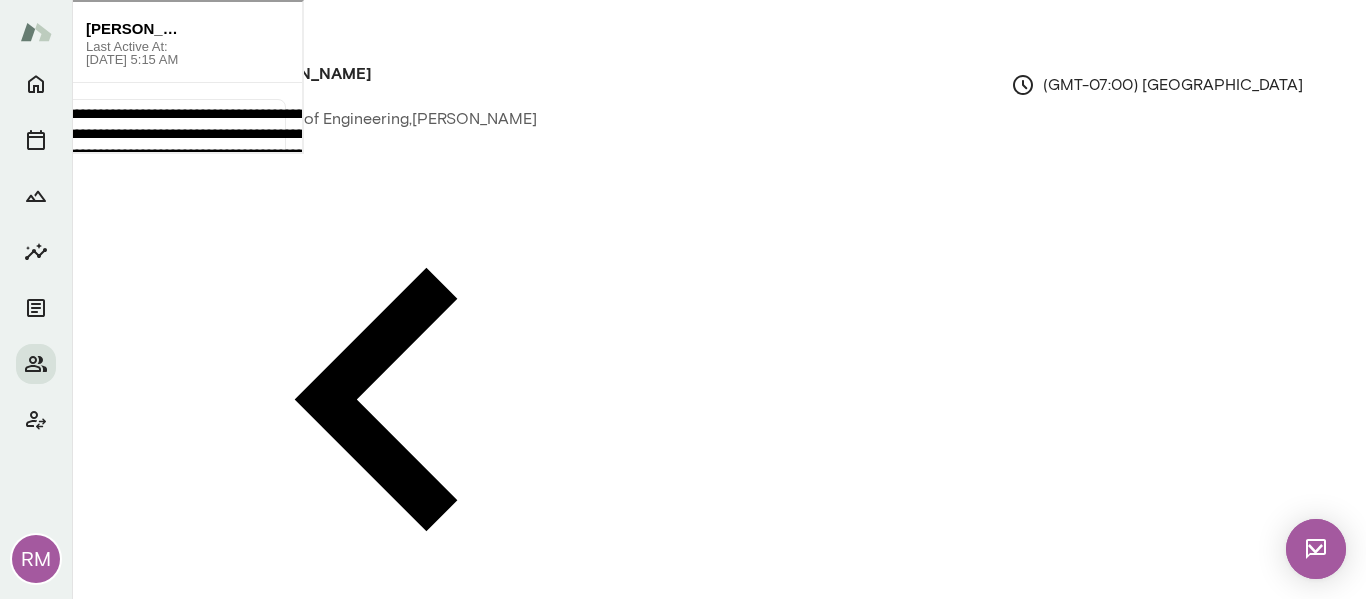 scroll, scrollTop: 35, scrollLeft: 0, axis: vertical 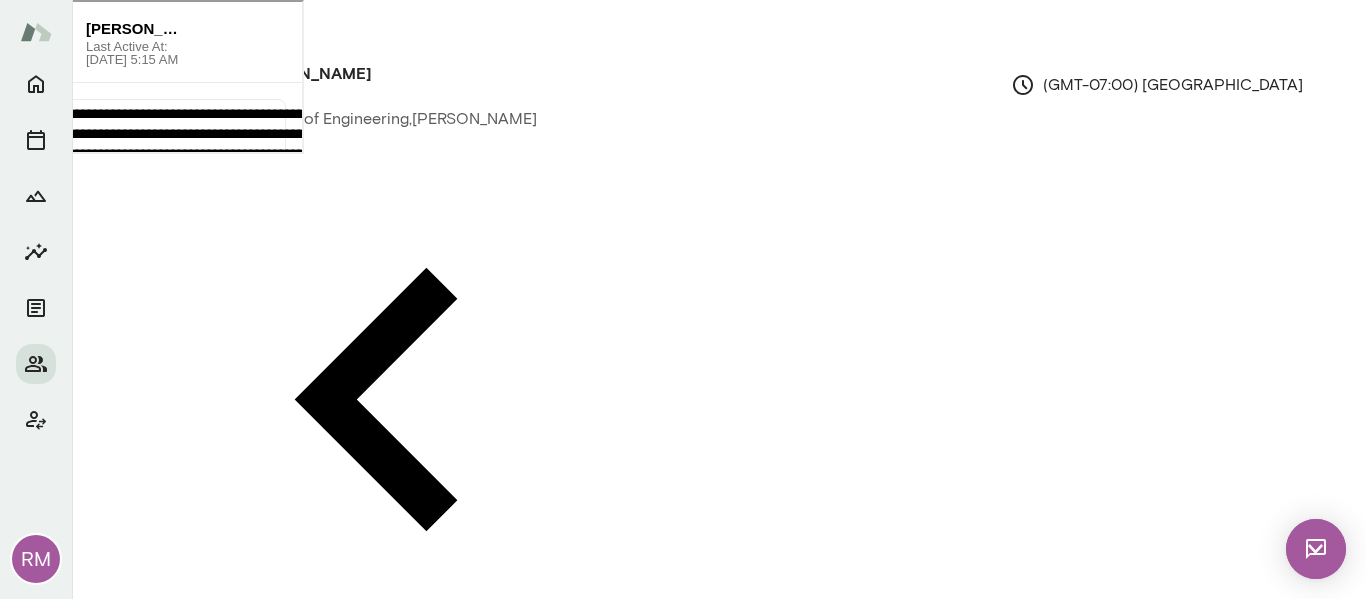 click at bounding box center [267, 219] 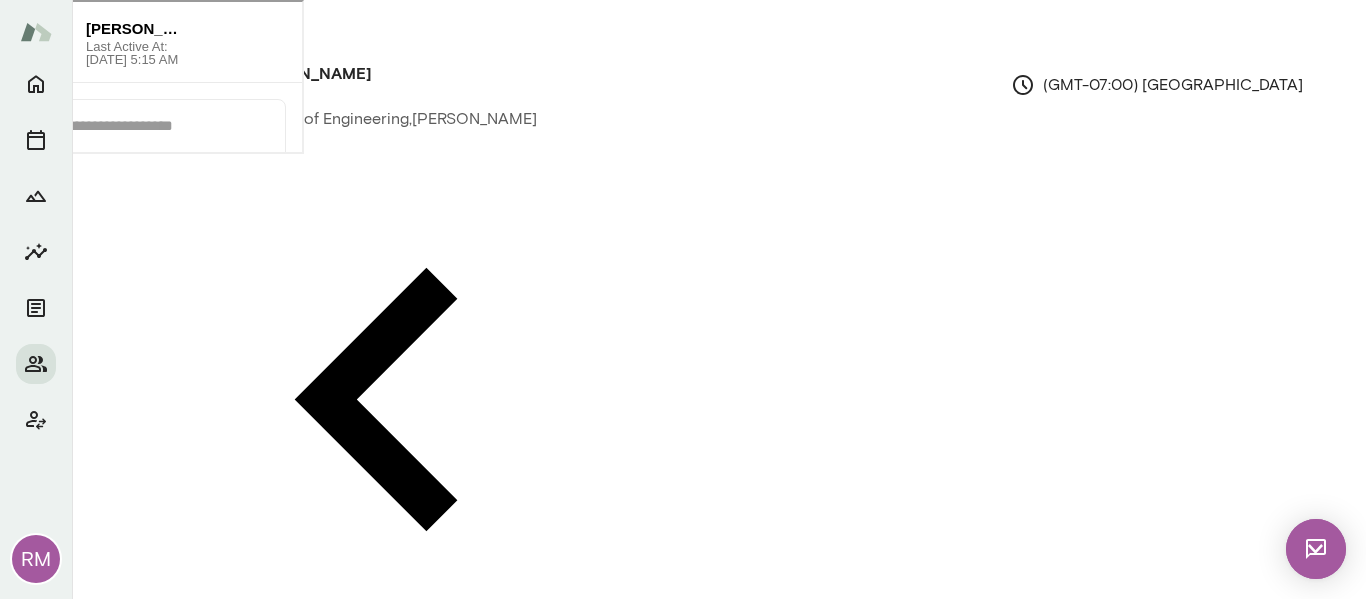 scroll, scrollTop: 341, scrollLeft: 0, axis: vertical 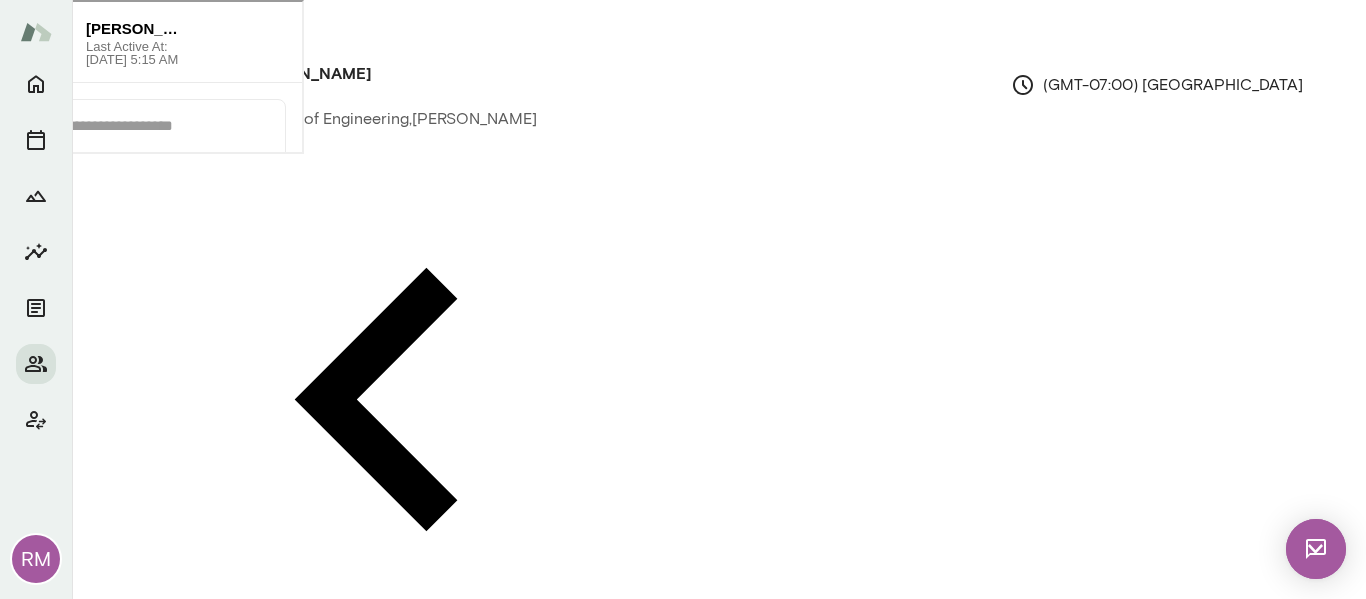 click on "Growth plan" at bounding box center [235, 693] 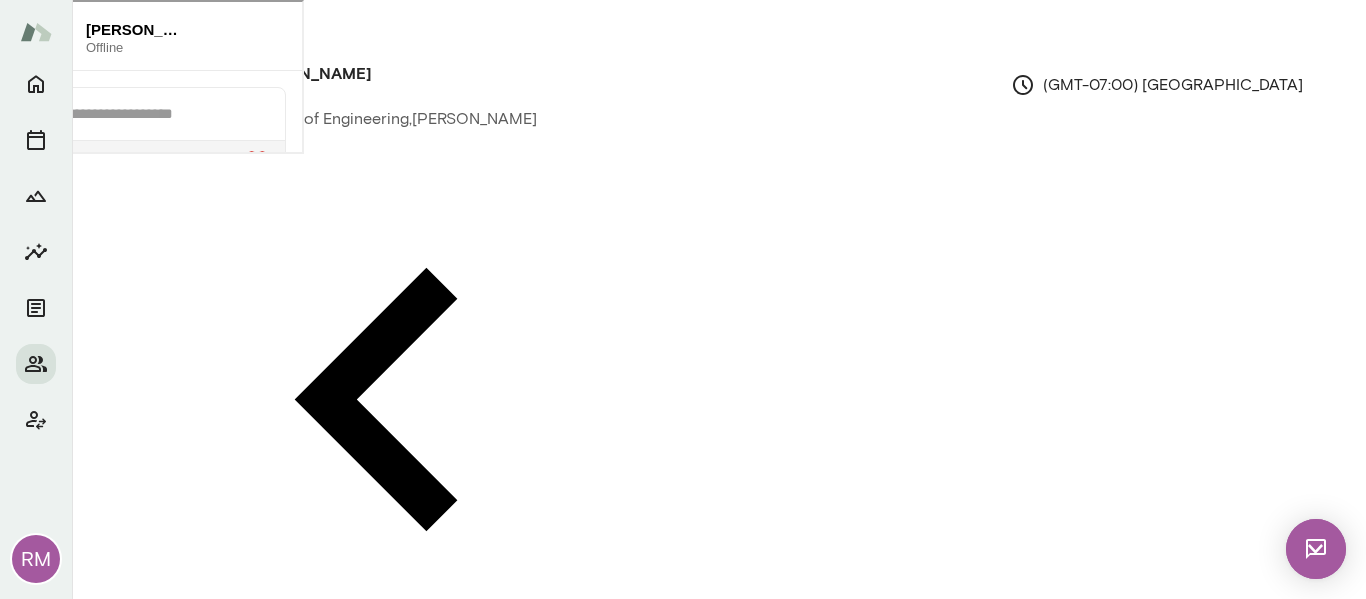 scroll, scrollTop: 329, scrollLeft: 0, axis: vertical 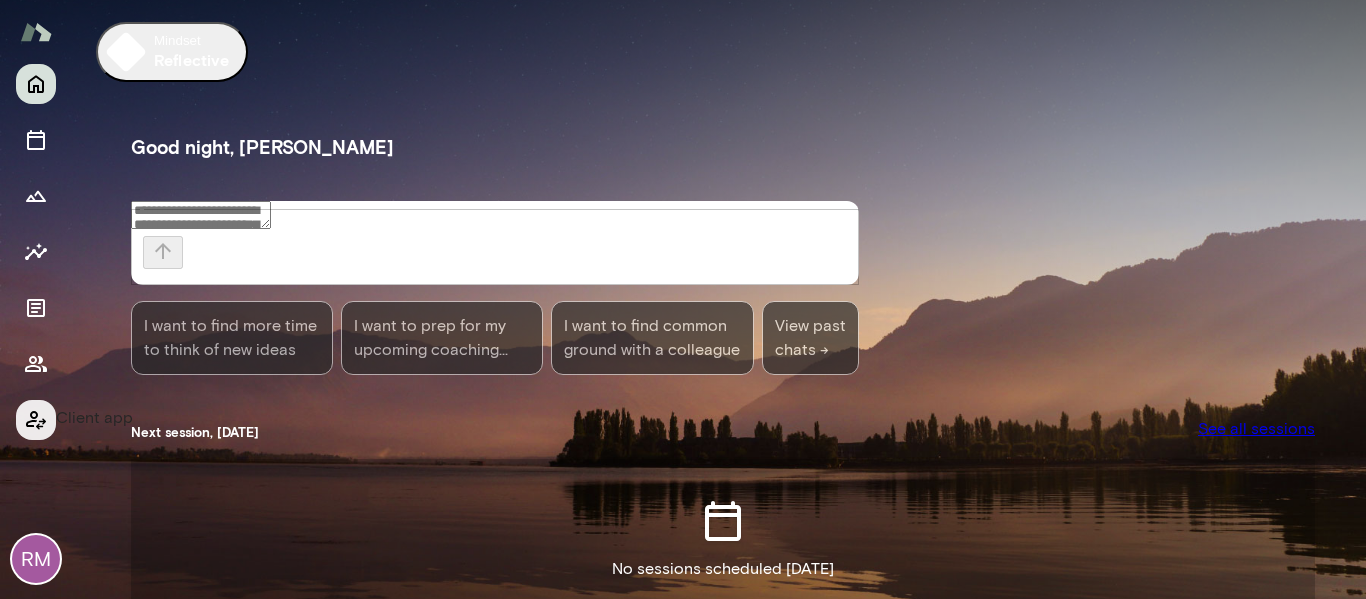 click 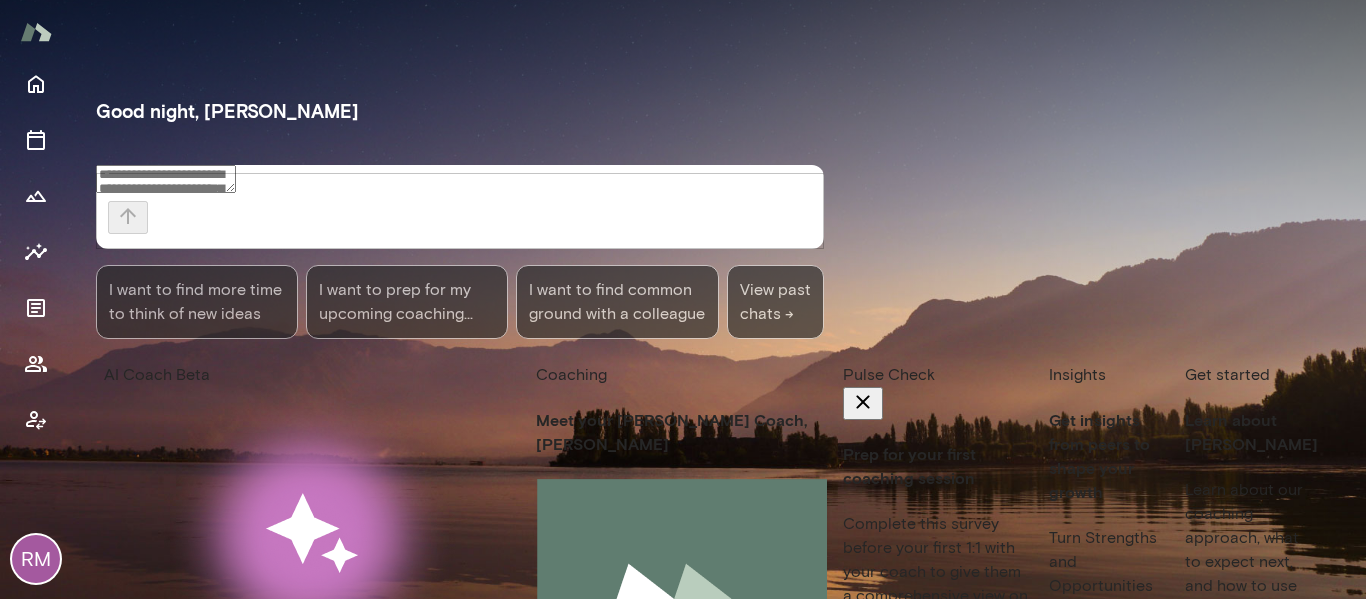 scroll, scrollTop: 99, scrollLeft: 0, axis: vertical 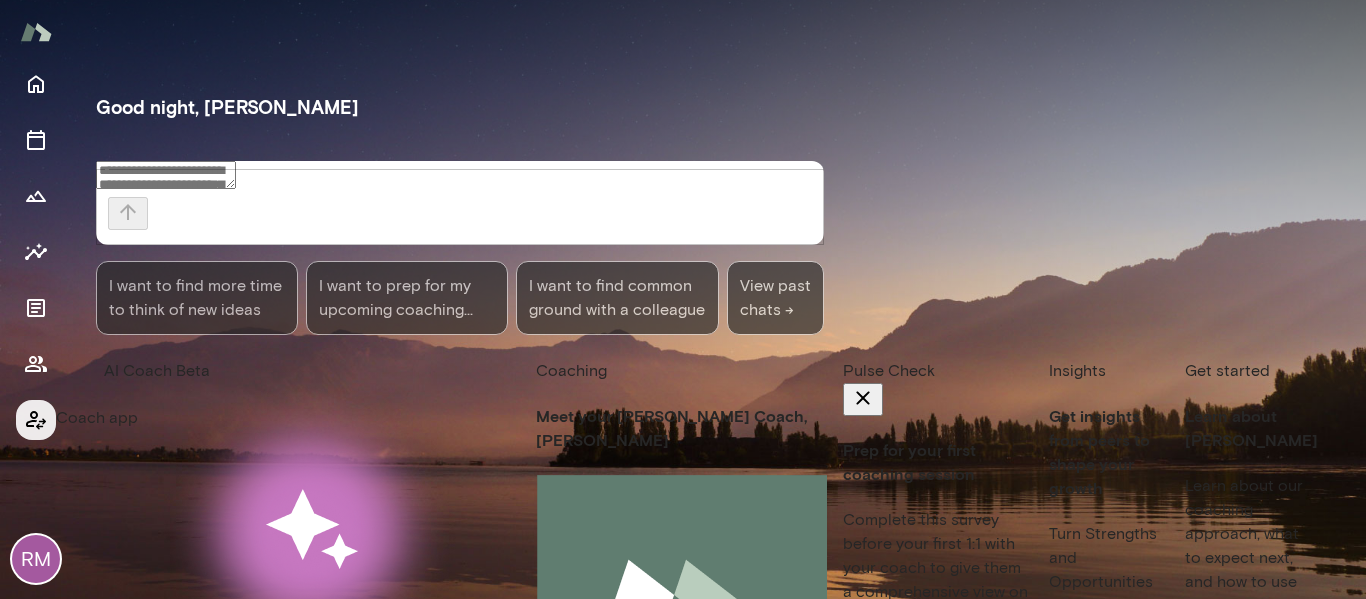 click 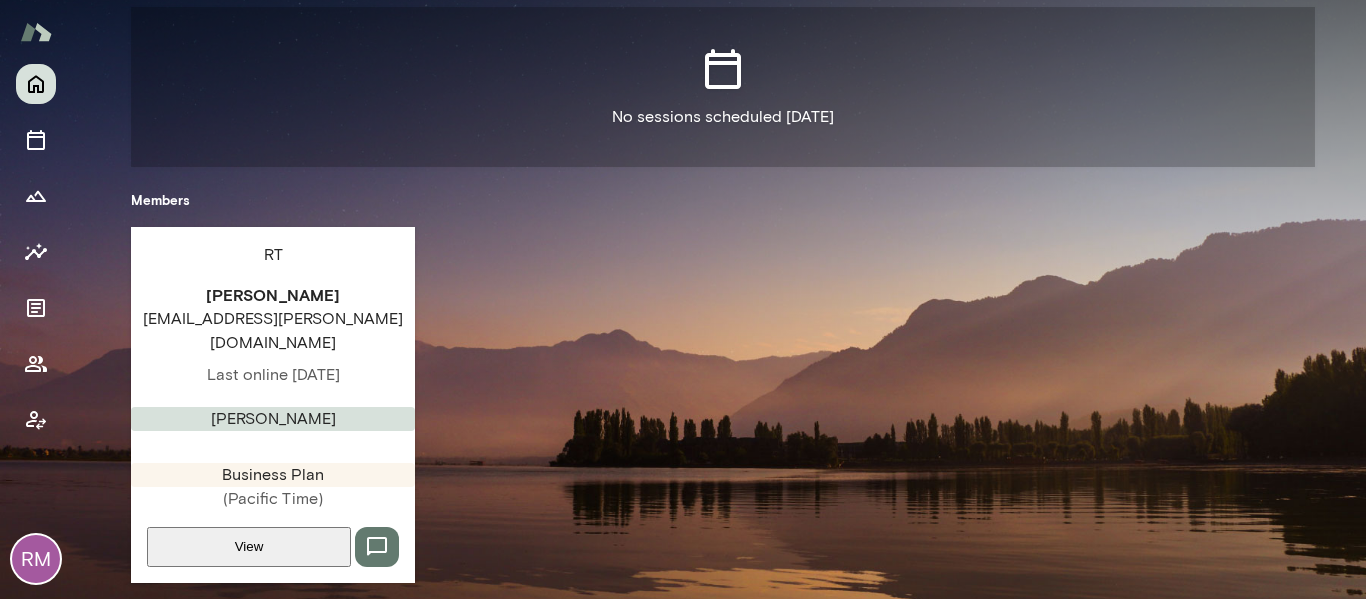 scroll, scrollTop: 0, scrollLeft: 0, axis: both 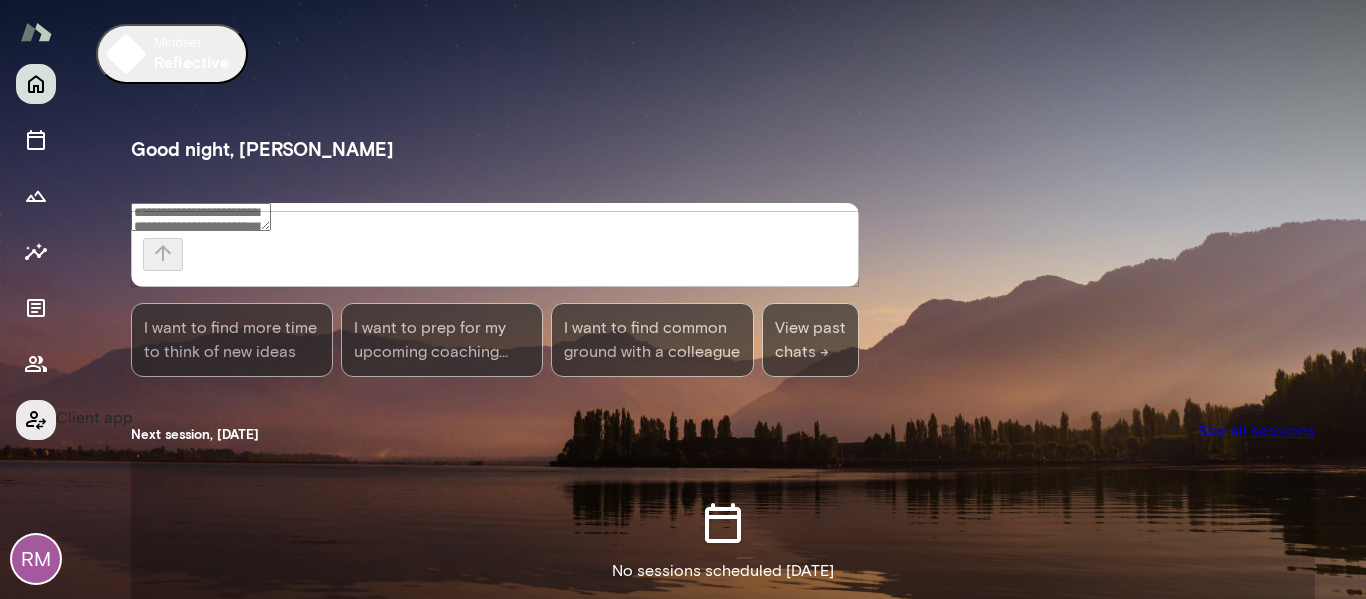 click 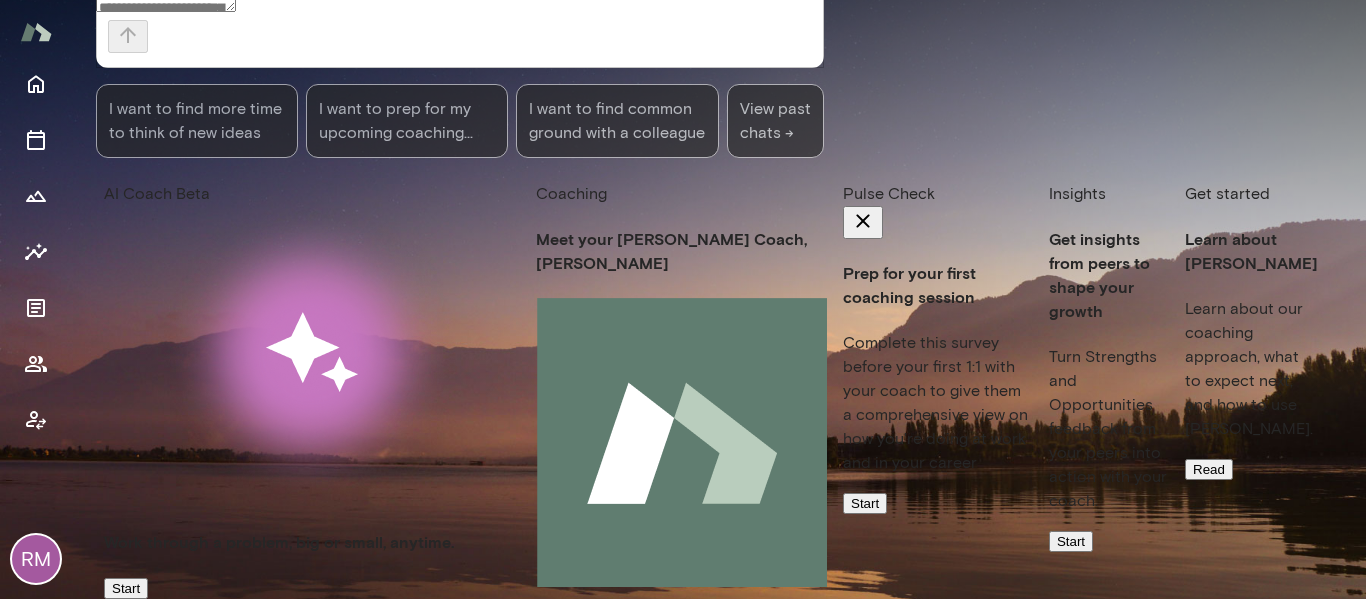 scroll, scrollTop: 277, scrollLeft: 0, axis: vertical 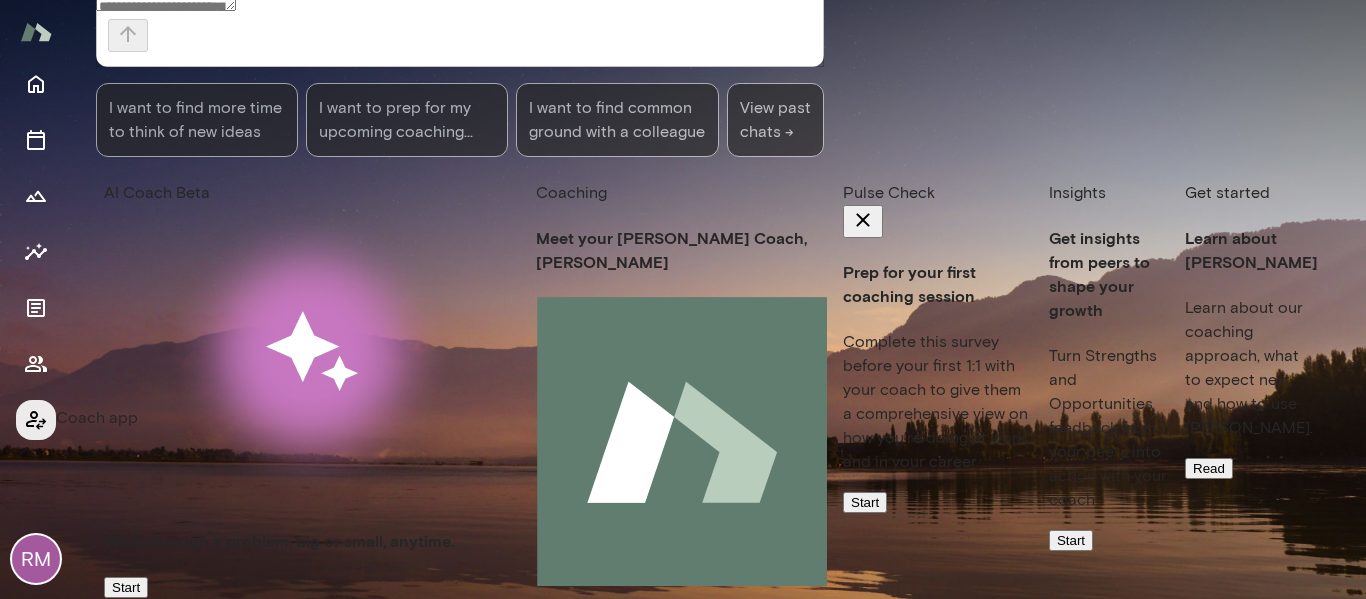 click 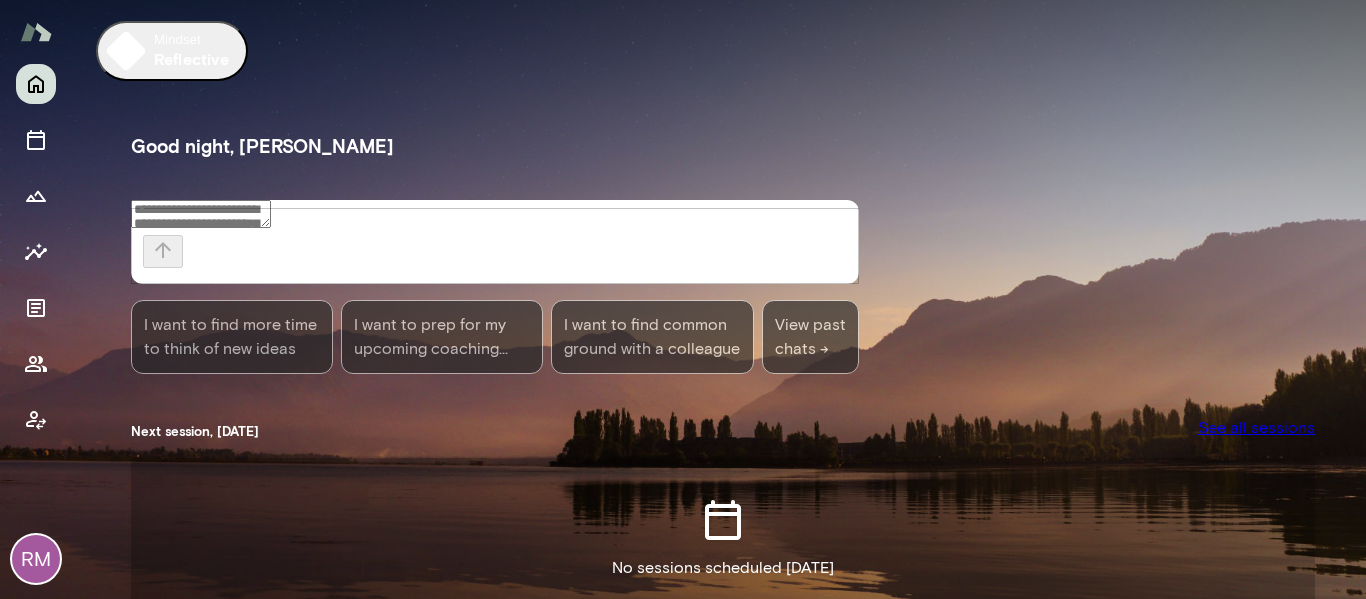 scroll, scrollTop: 4, scrollLeft: 0, axis: vertical 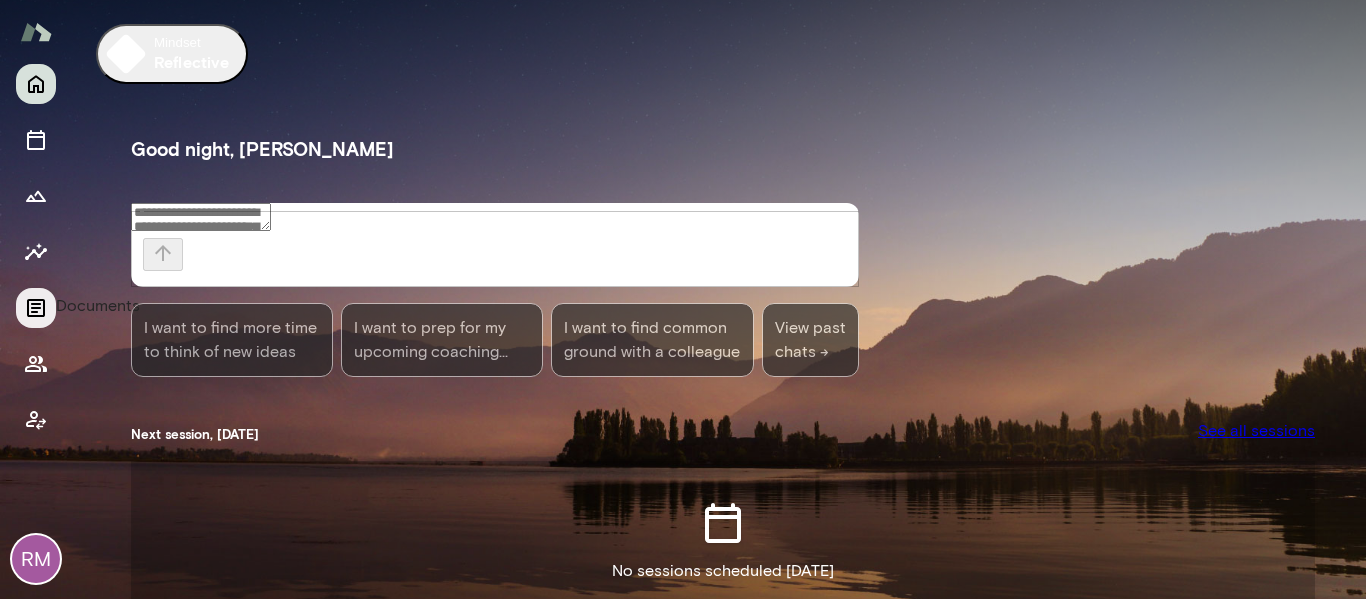 click 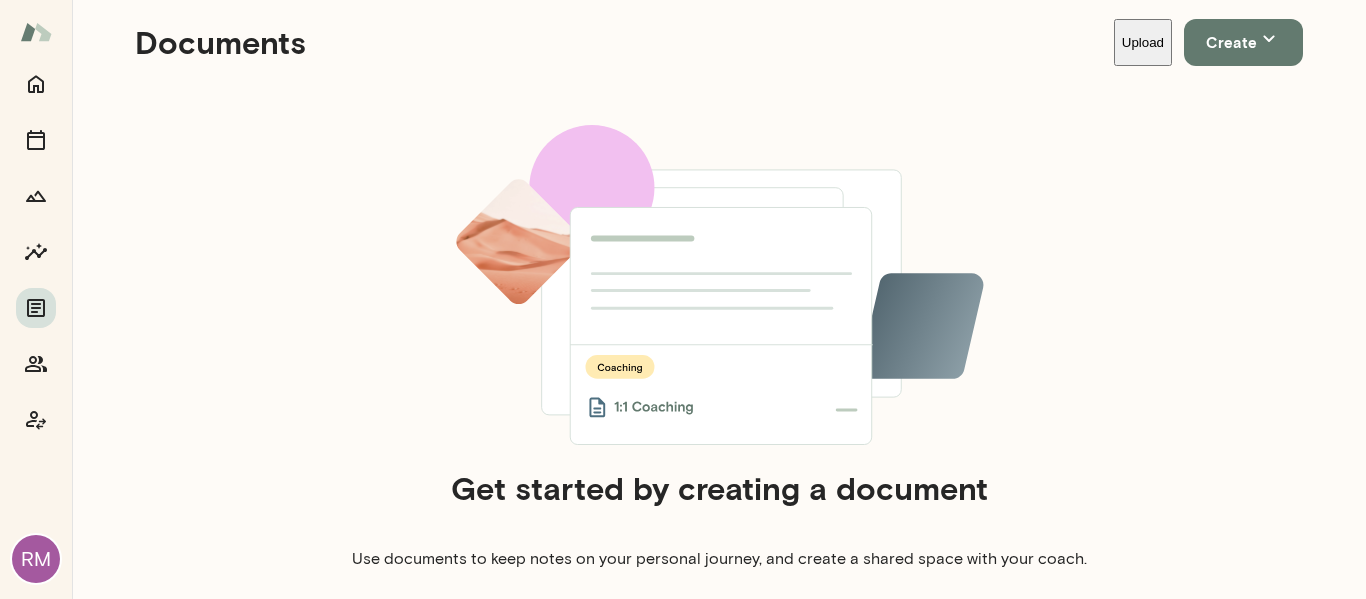 scroll, scrollTop: 494, scrollLeft: 0, axis: vertical 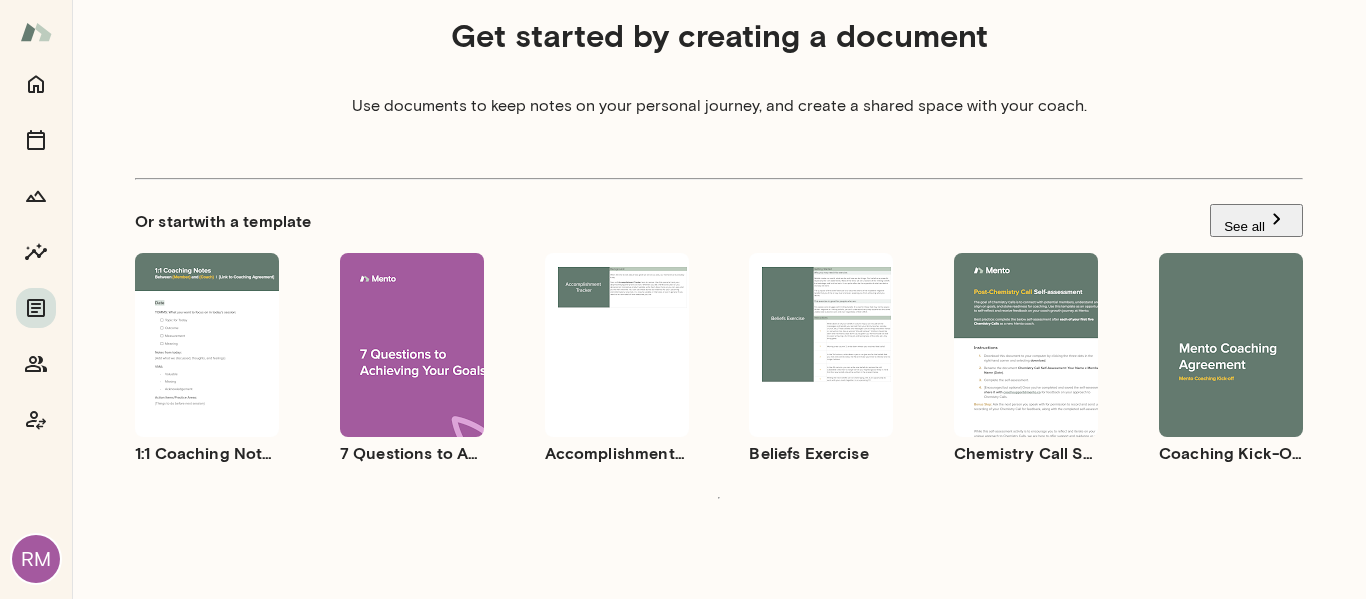 click on "See all" at bounding box center [1256, 220] 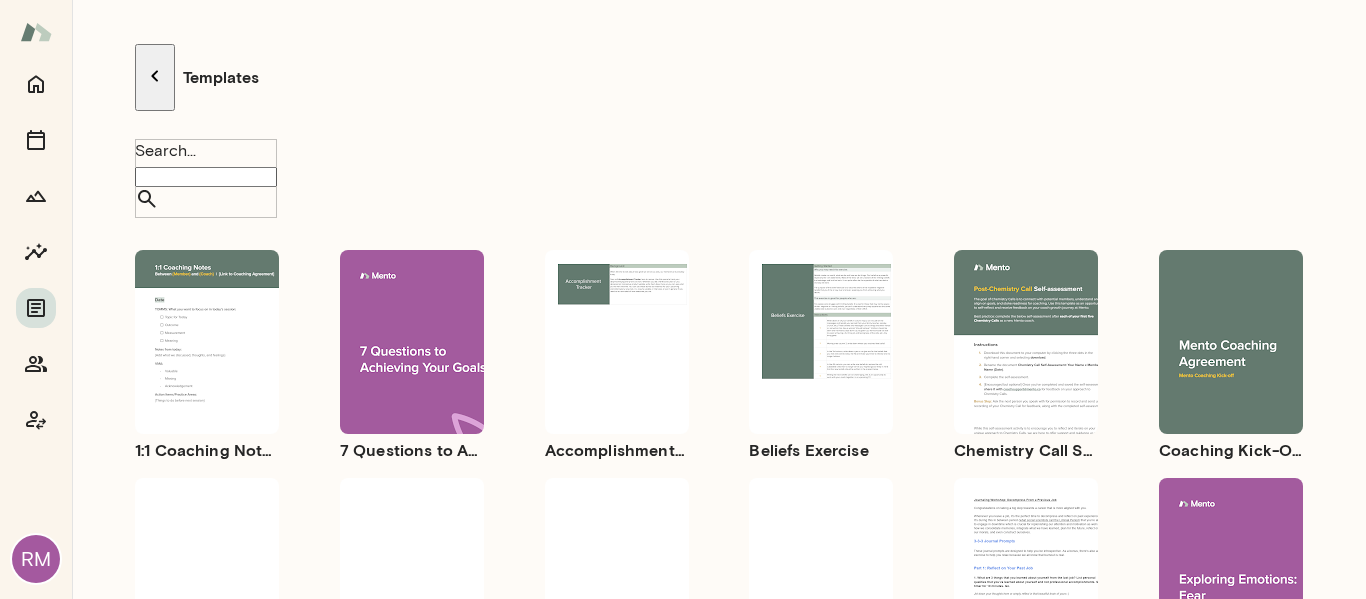 scroll, scrollTop: 163, scrollLeft: 0, axis: vertical 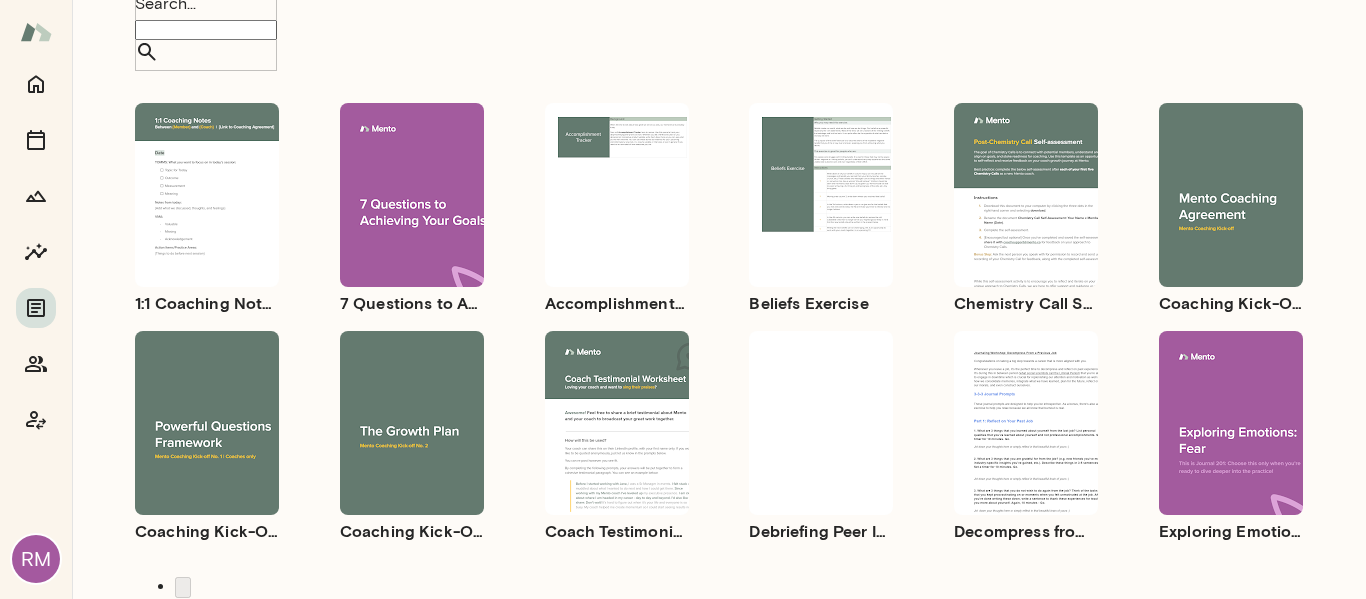 click on "2" at bounding box center [186, 635] 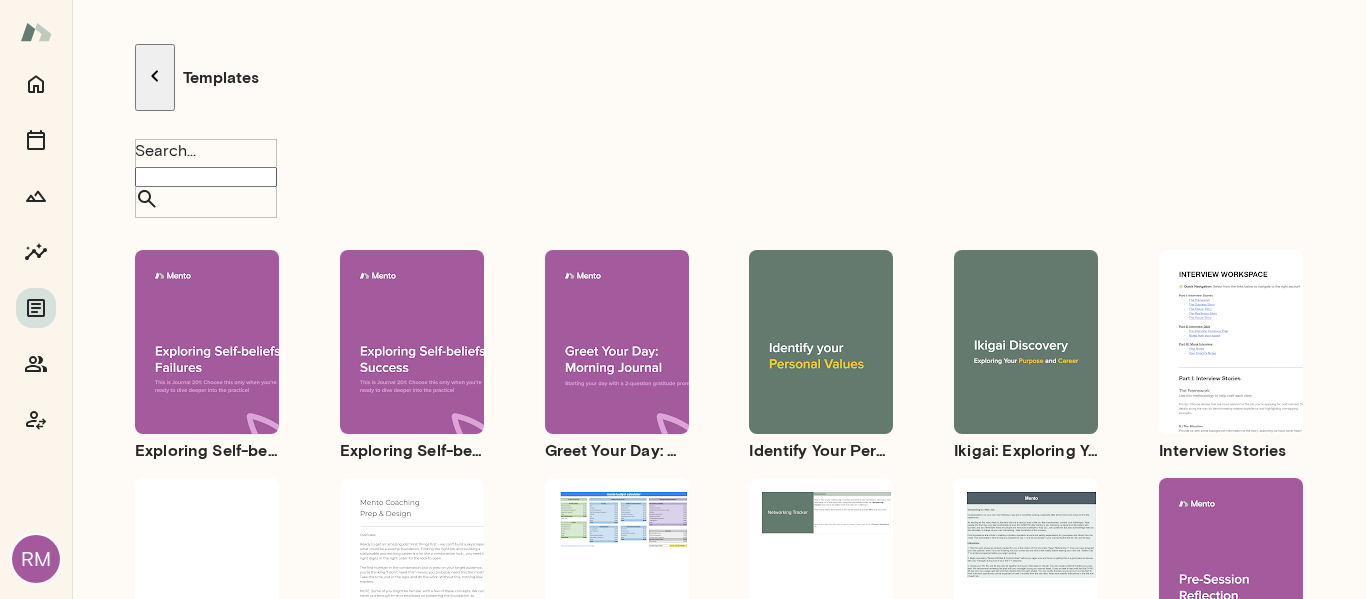 scroll, scrollTop: 163, scrollLeft: 0, axis: vertical 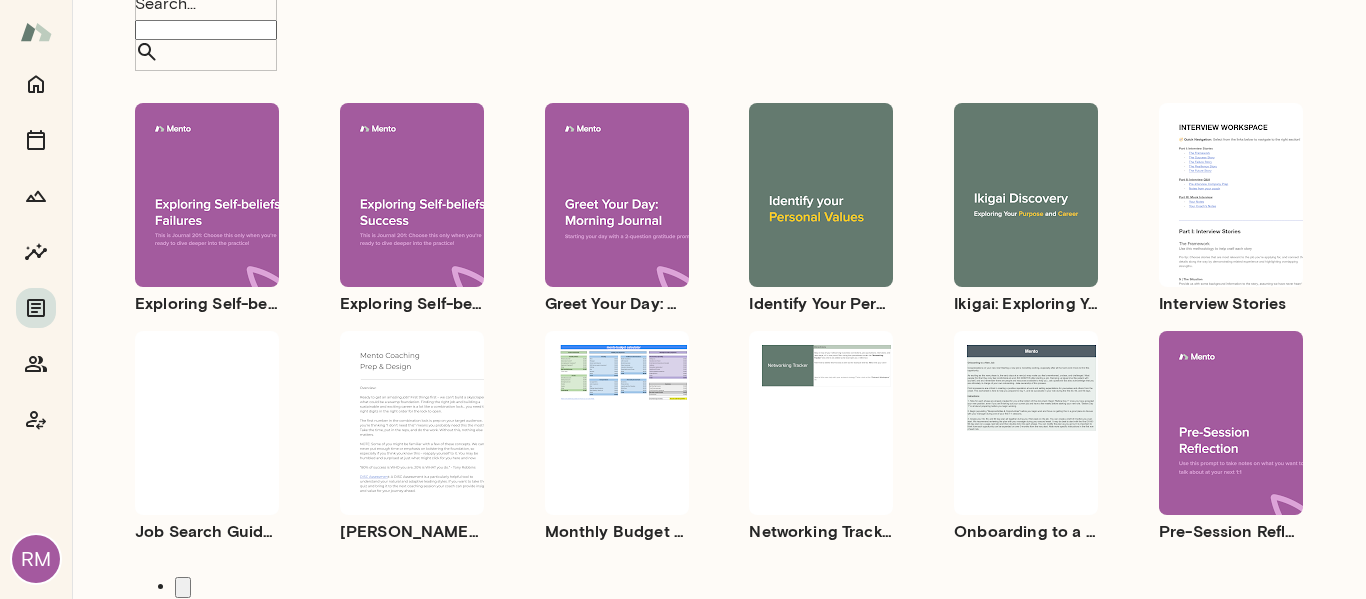 click on "3" at bounding box center [186, 659] 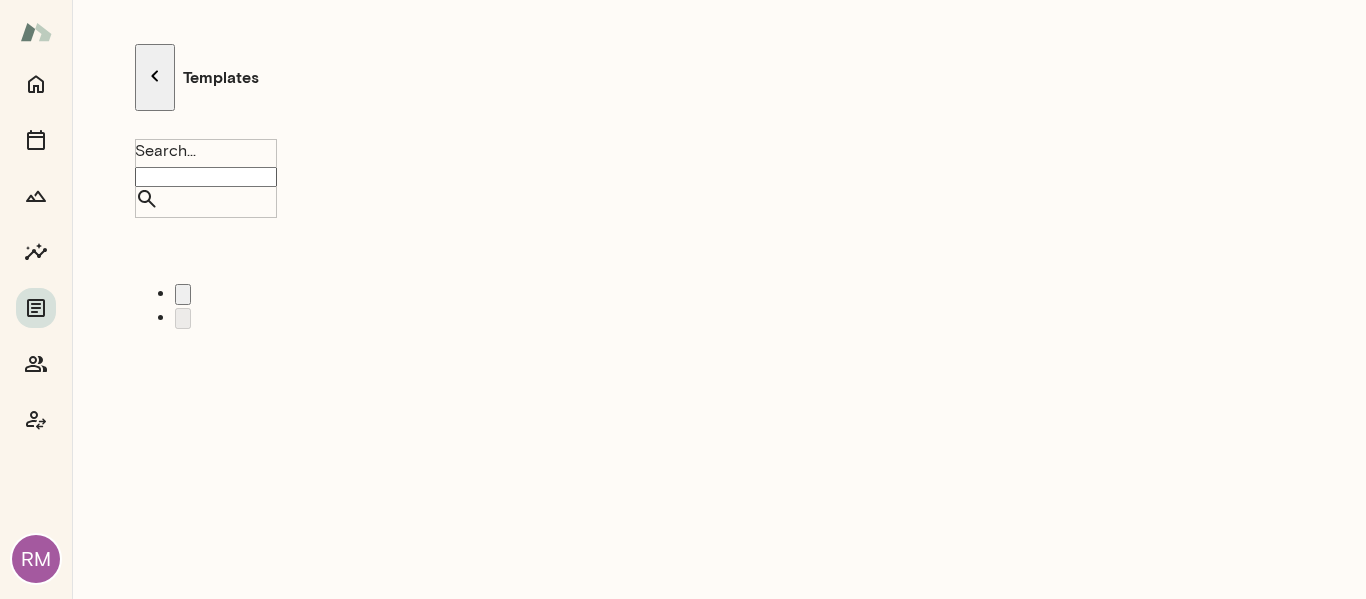 scroll, scrollTop: 16, scrollLeft: 0, axis: vertical 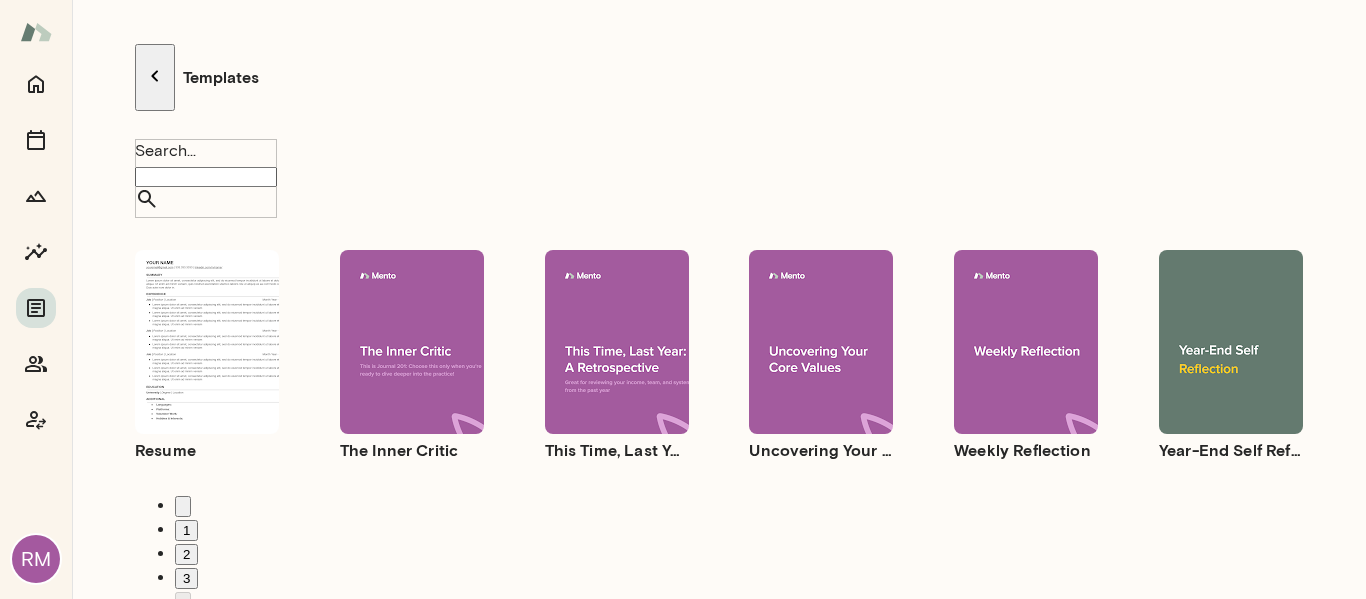 click on "2" at bounding box center (186, 554) 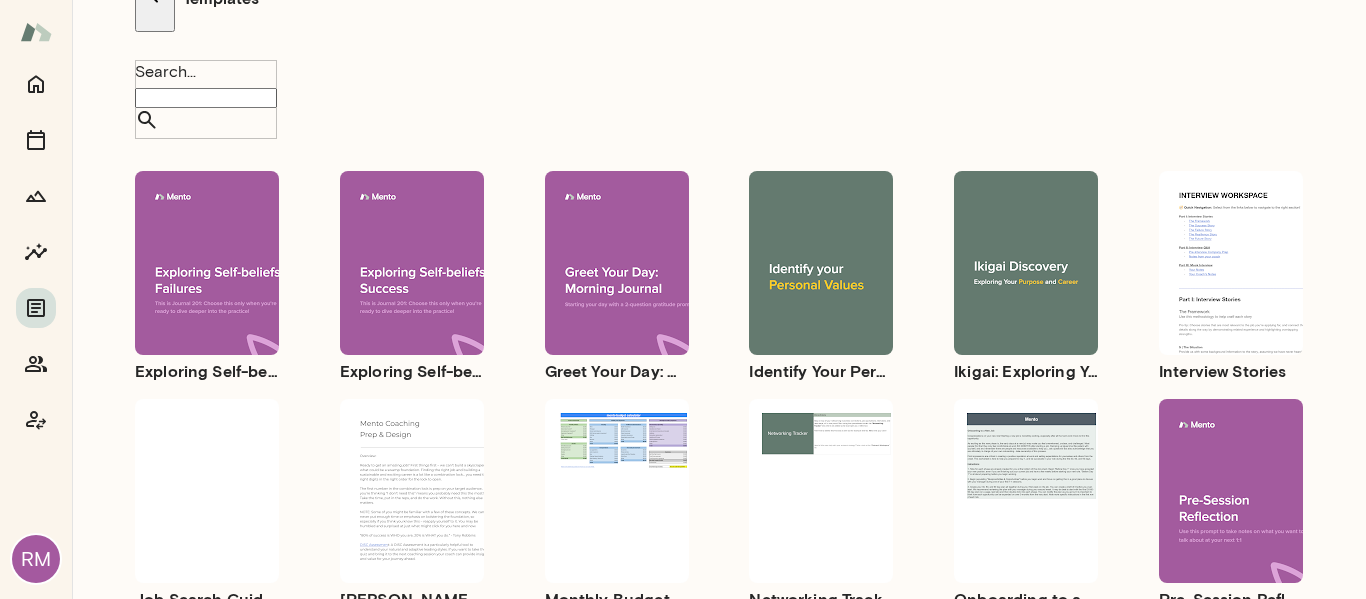 scroll, scrollTop: 163, scrollLeft: 0, axis: vertical 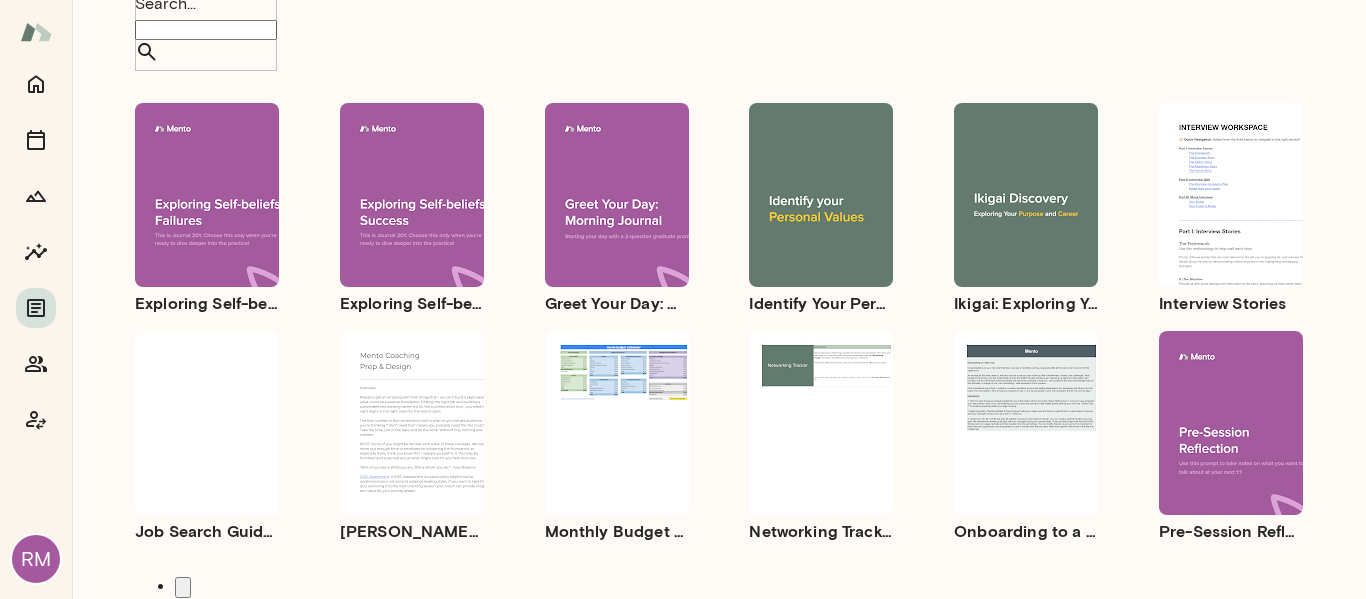 click on "1" at bounding box center (186, 611) 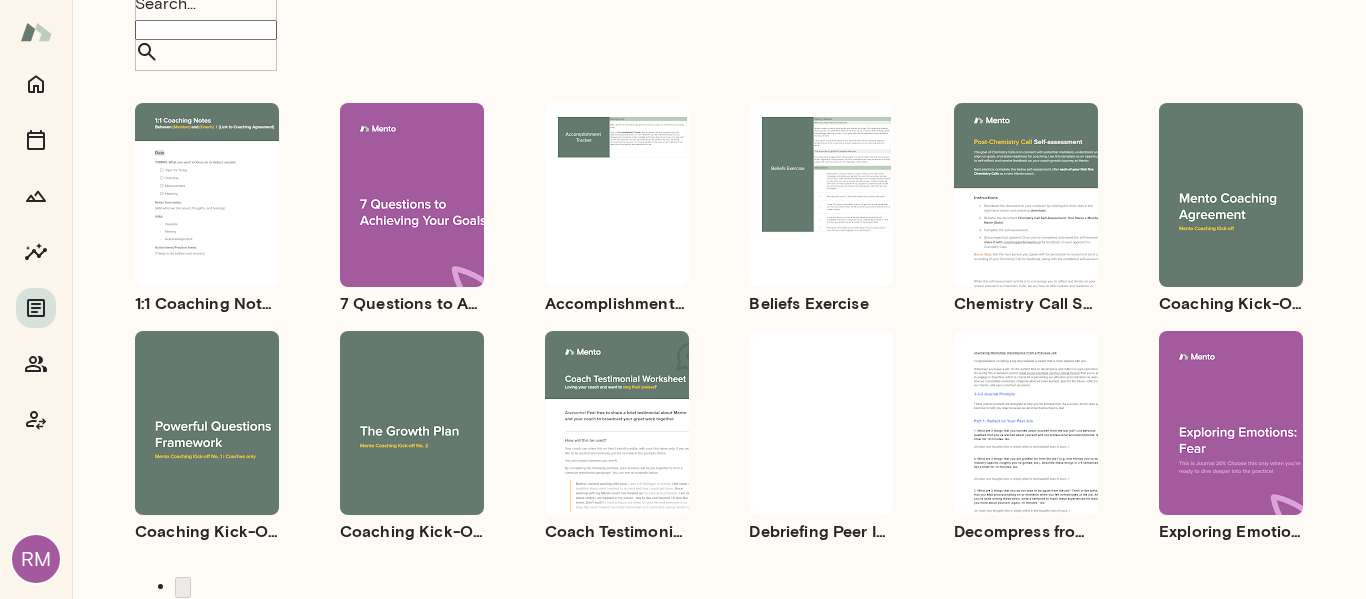 click on "Use template Preview" at bounding box center [412, 195] 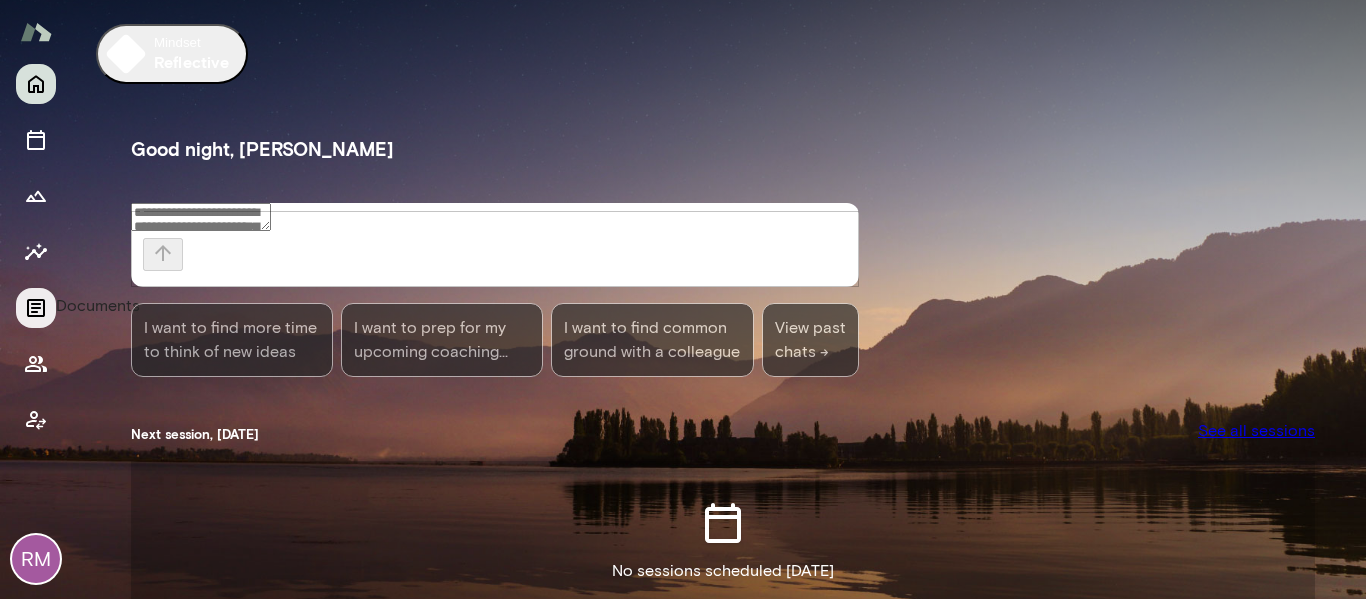 click 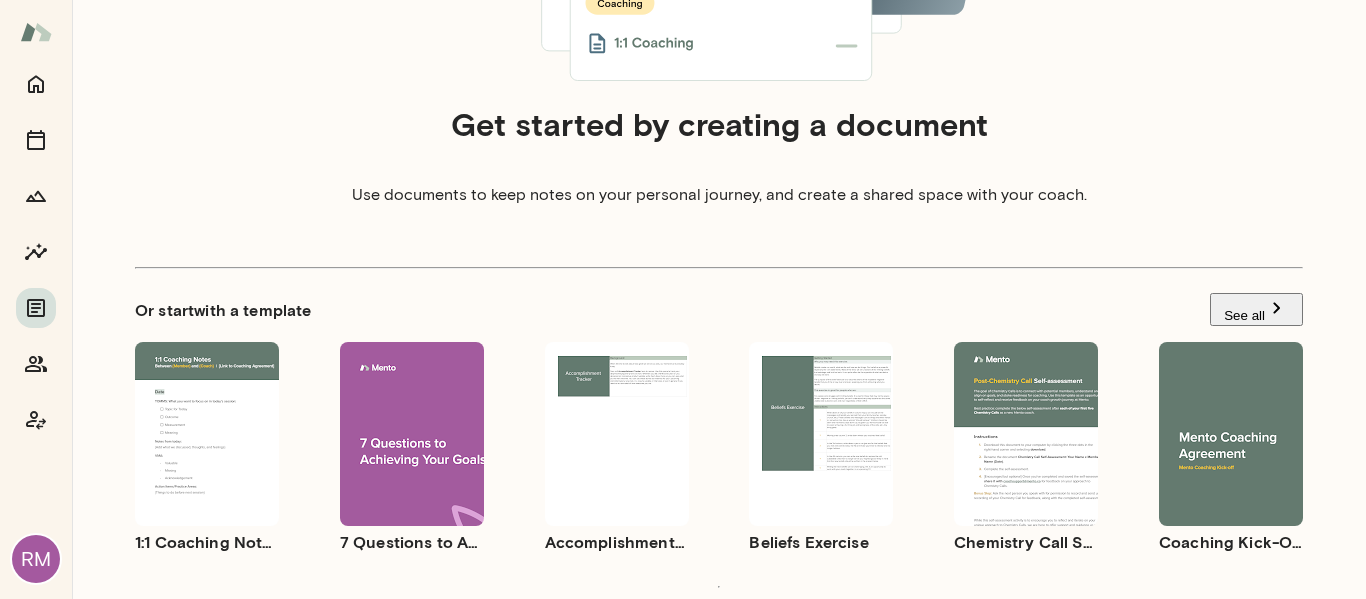 scroll, scrollTop: 494, scrollLeft: 0, axis: vertical 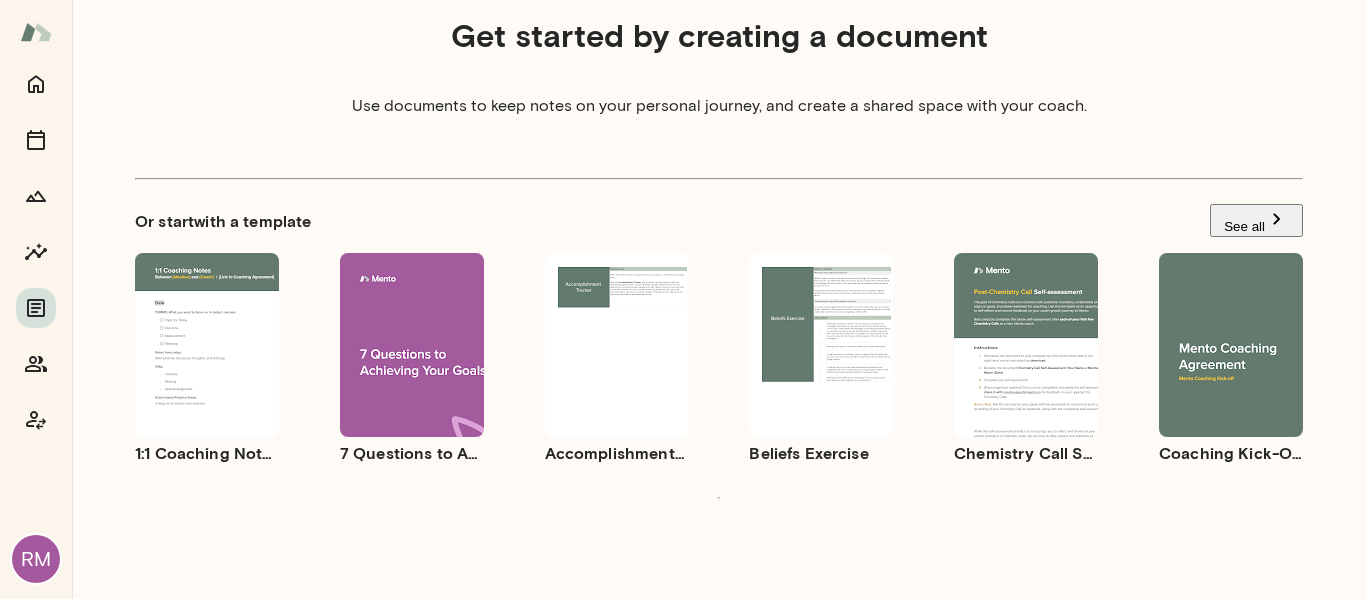 click on "Use template" at bounding box center (423, 330) 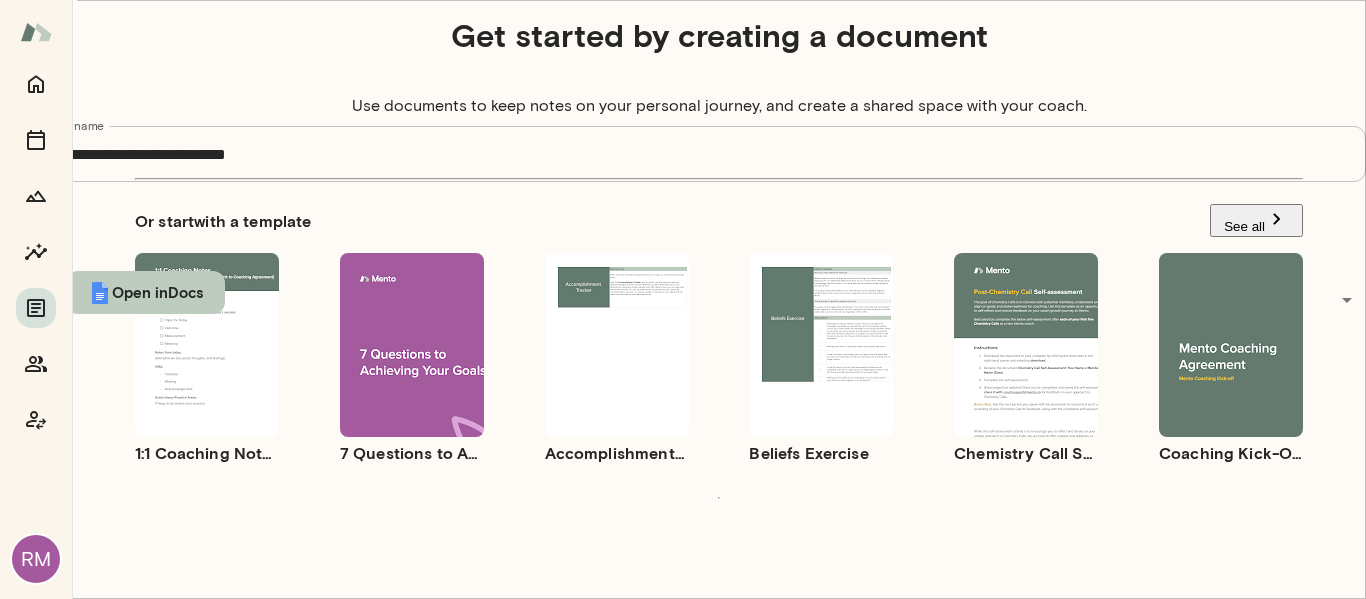 click on "Open in  Docs" at bounding box center (145, 292) 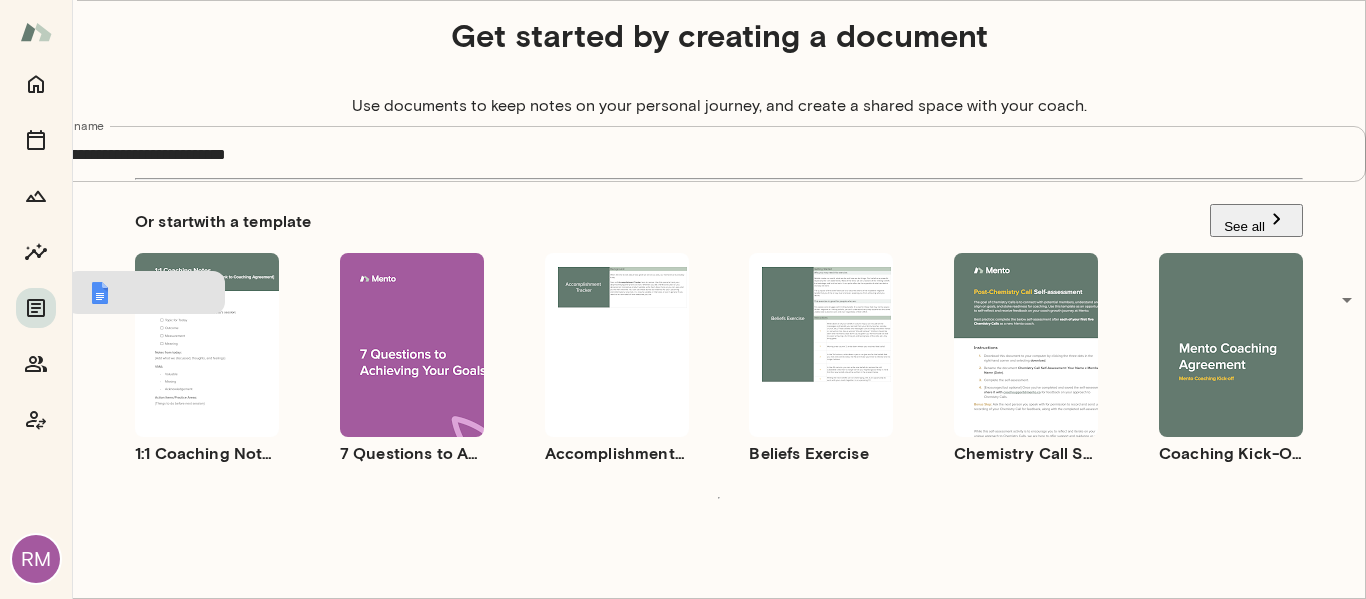 click on "Cancel  Open in  Docs" at bounding box center (683, 292) 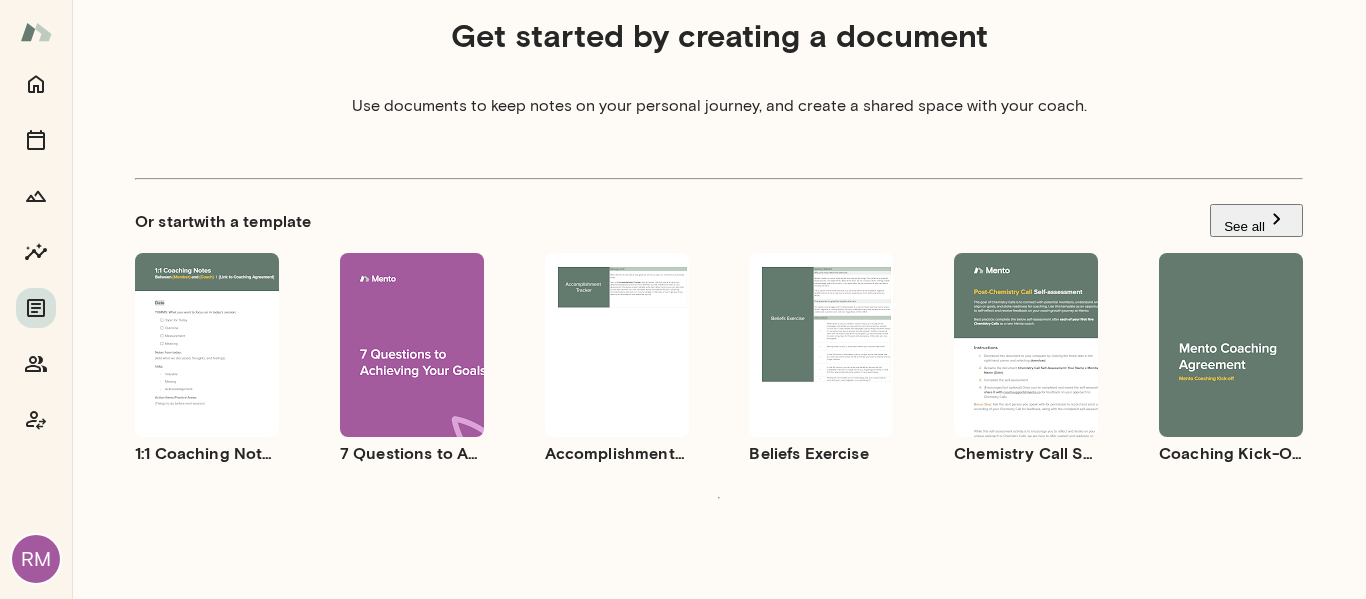 scroll, scrollTop: 0, scrollLeft: 0, axis: both 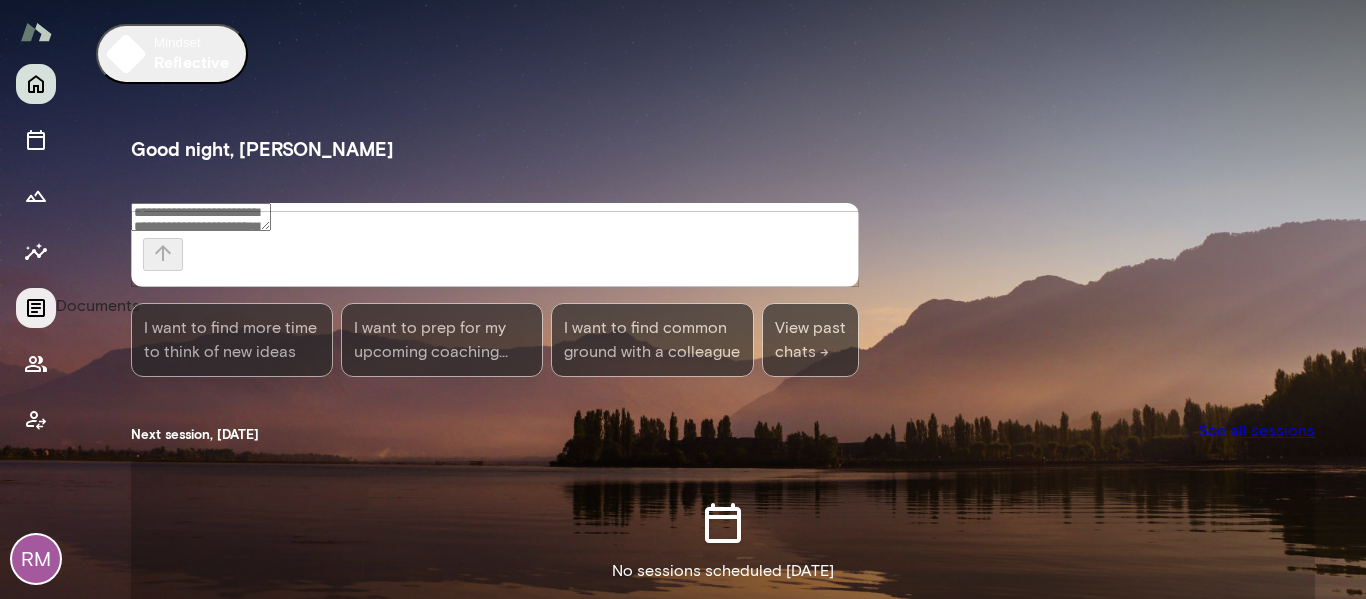 click 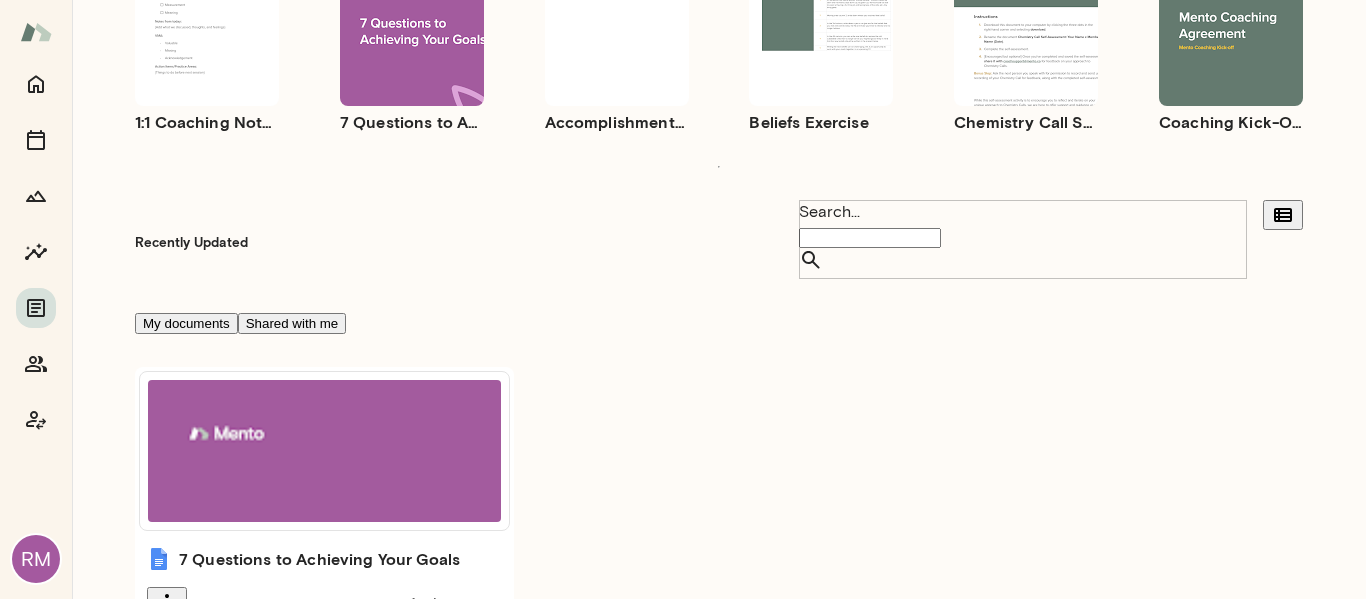 scroll, scrollTop: 138, scrollLeft: 0, axis: vertical 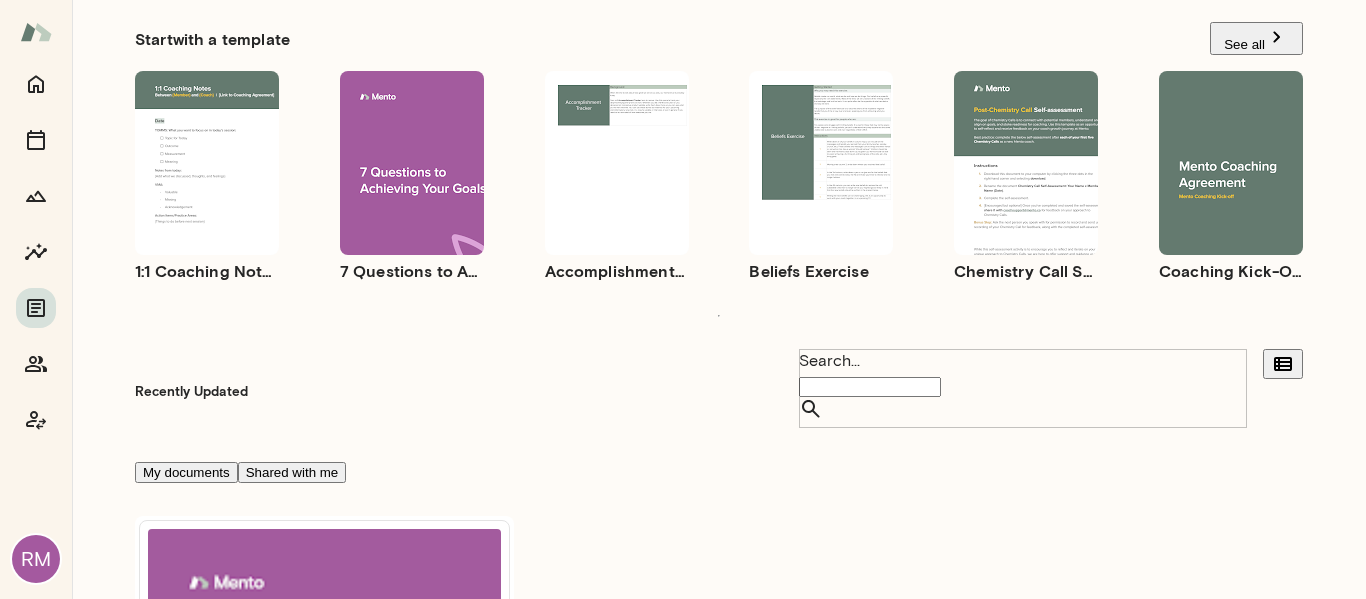 click on "See all" at bounding box center (1256, 38) 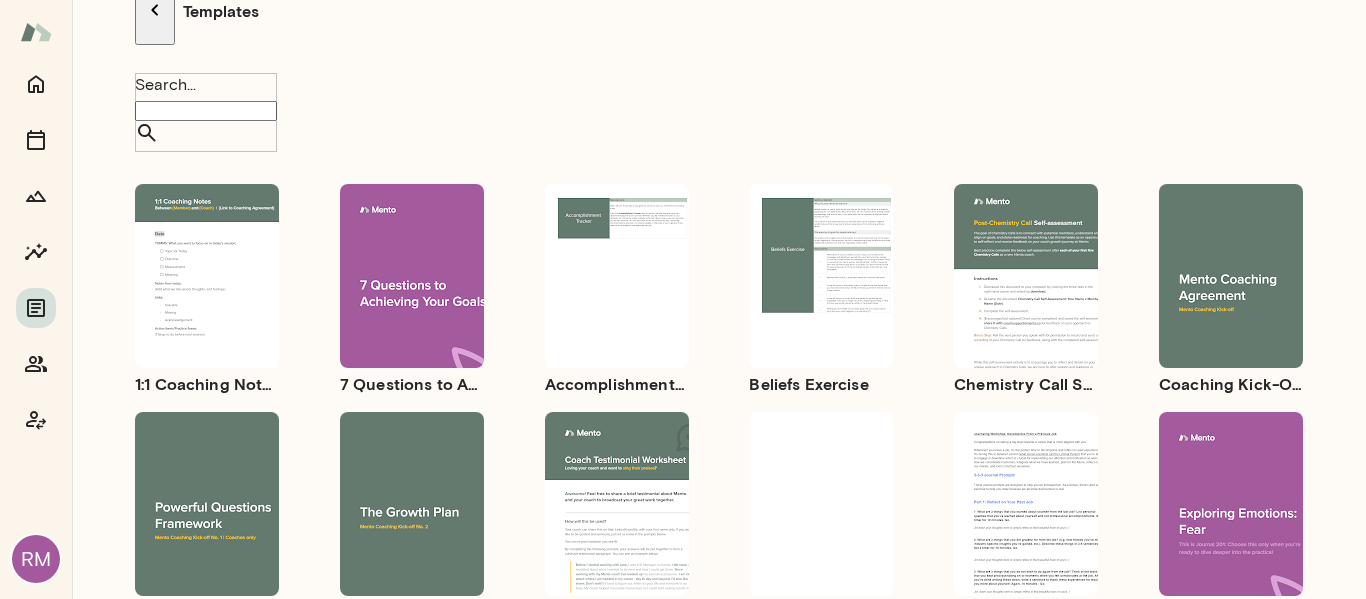 scroll, scrollTop: 86, scrollLeft: 0, axis: vertical 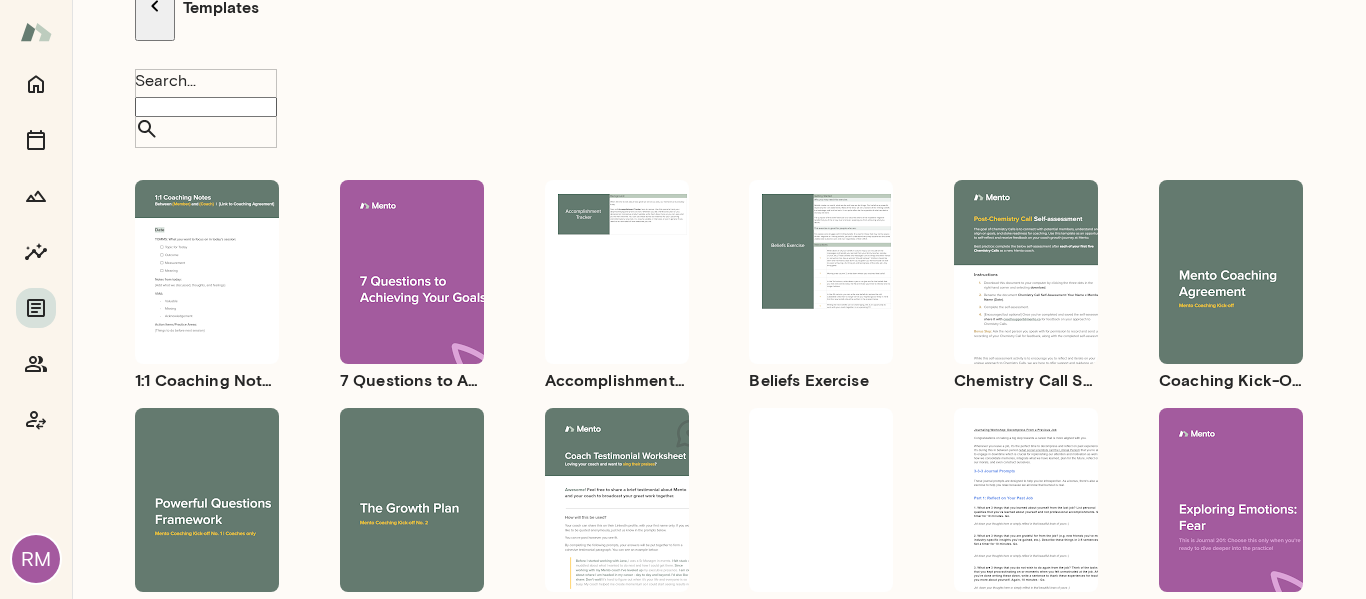 click on "Use template Preview" at bounding box center [207, 500] 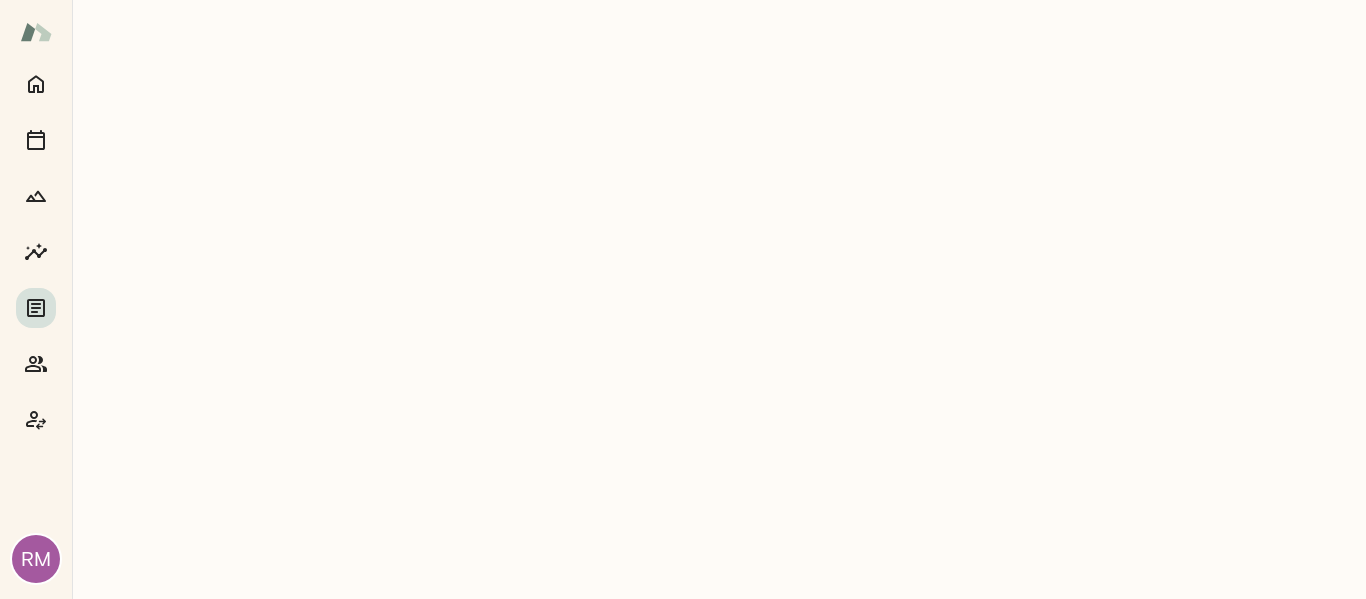 scroll, scrollTop: 0, scrollLeft: 0, axis: both 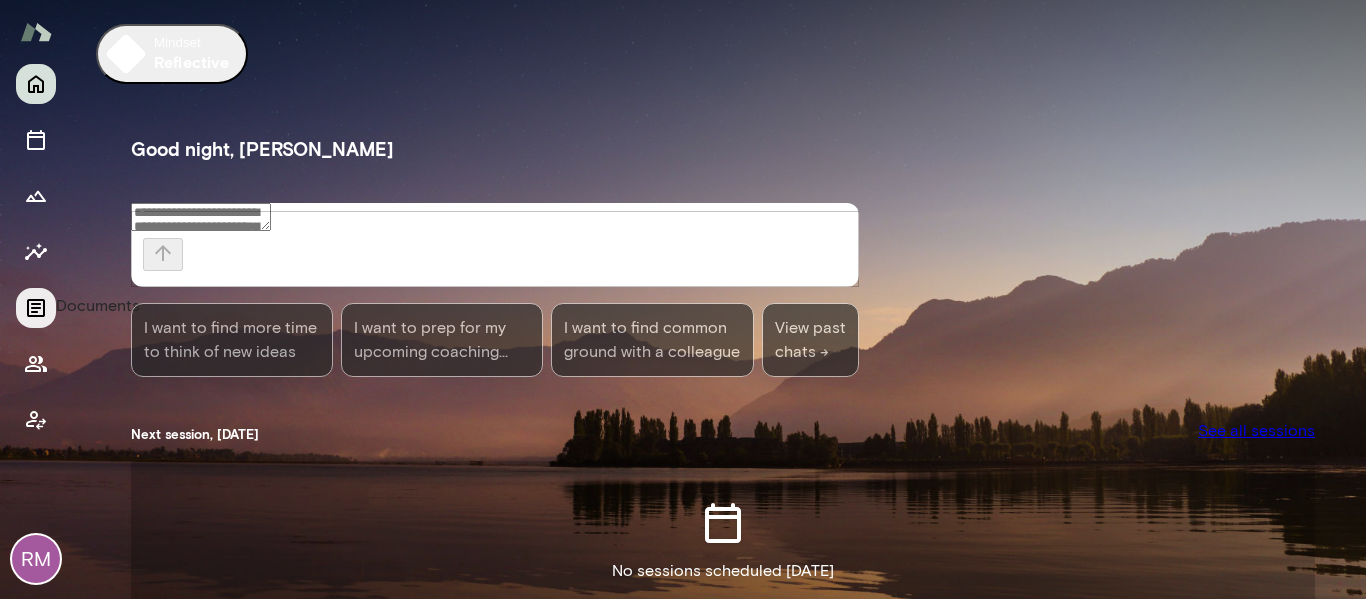 click at bounding box center (36, 308) 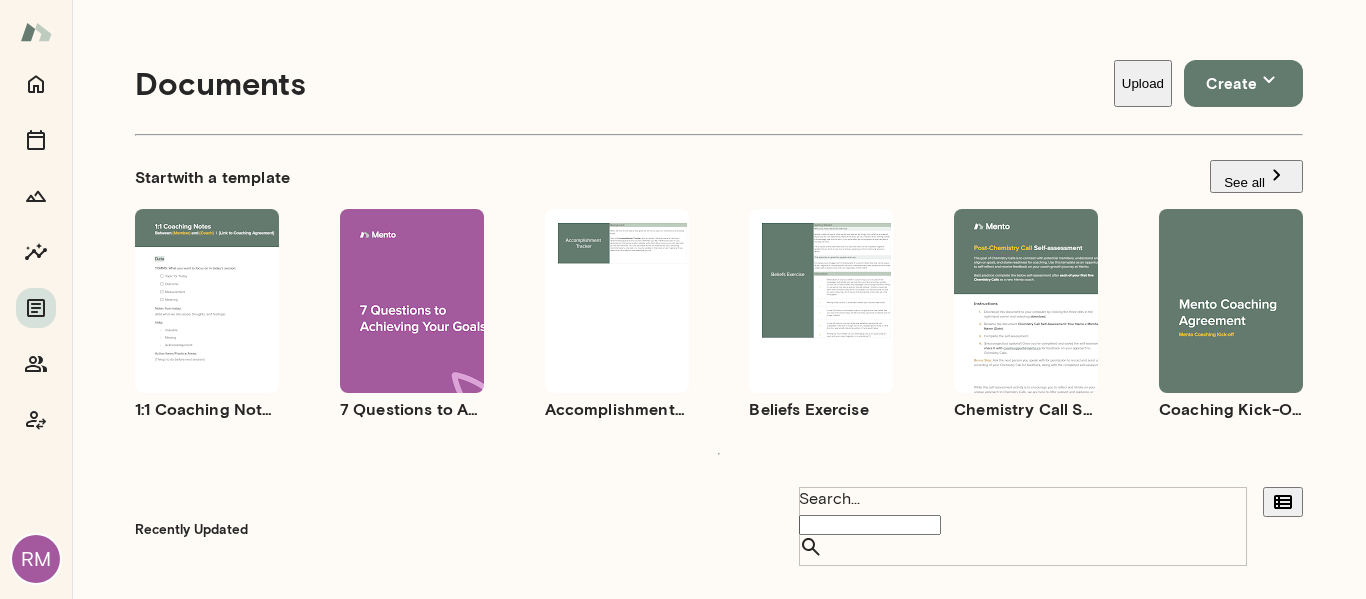 click on "See all" at bounding box center [1256, 176] 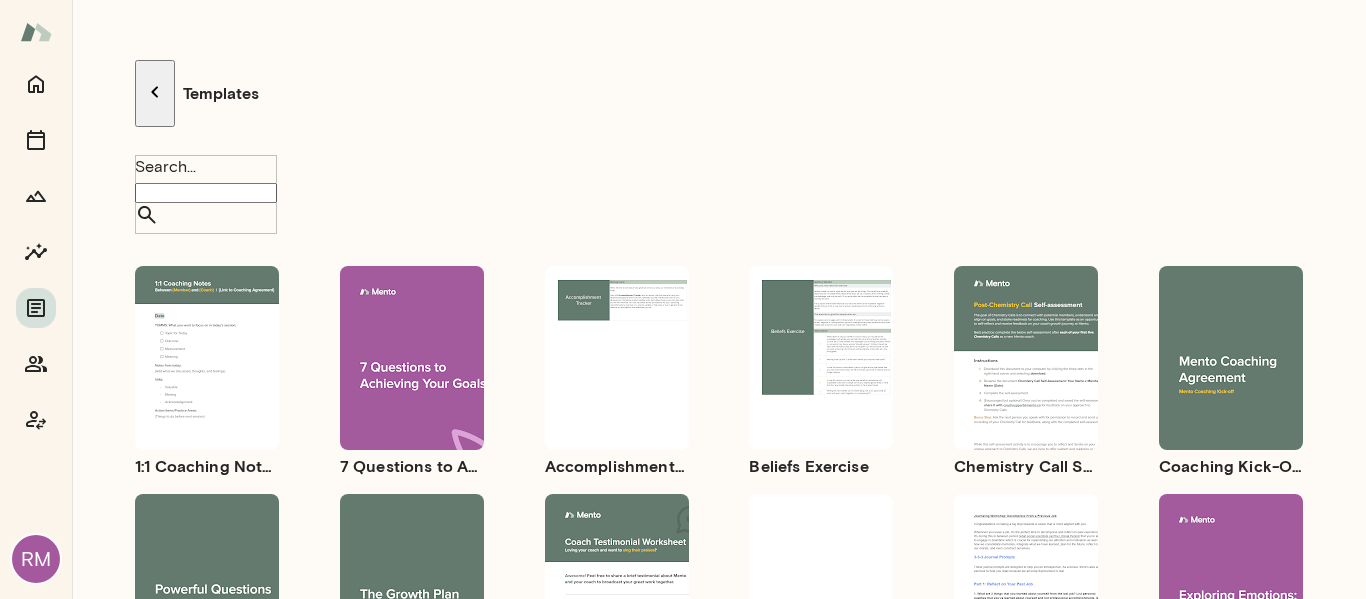 scroll, scrollTop: 163, scrollLeft: 0, axis: vertical 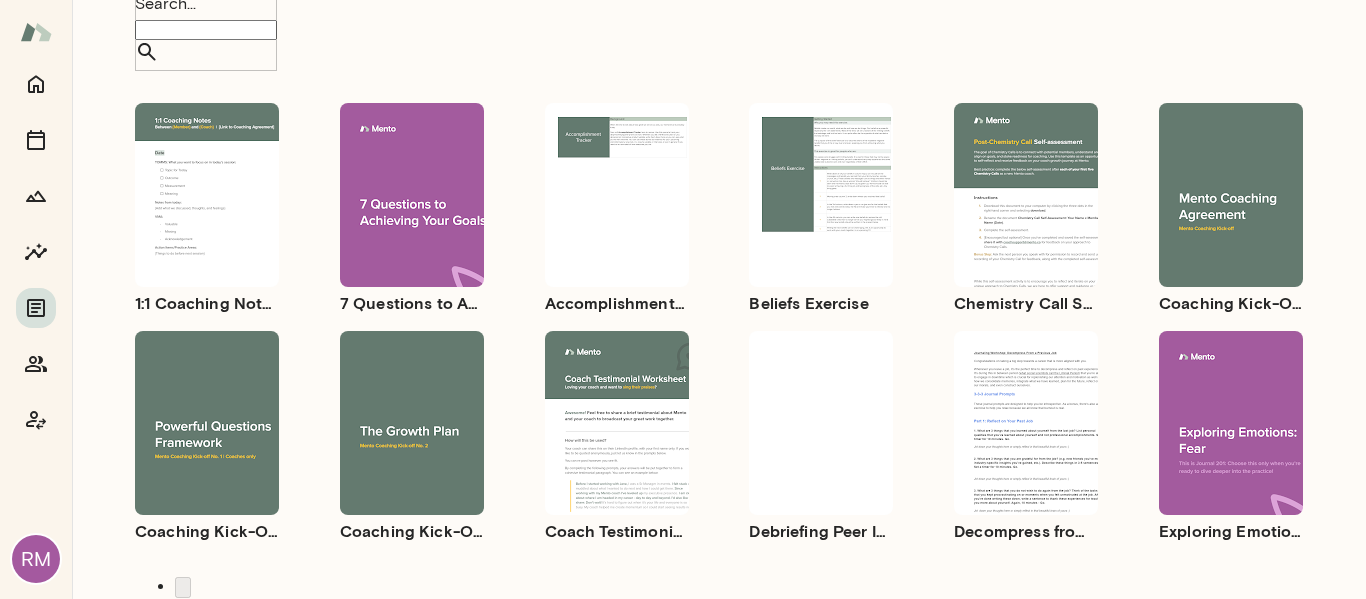 click on "Use template" at bounding box center [219, 408] 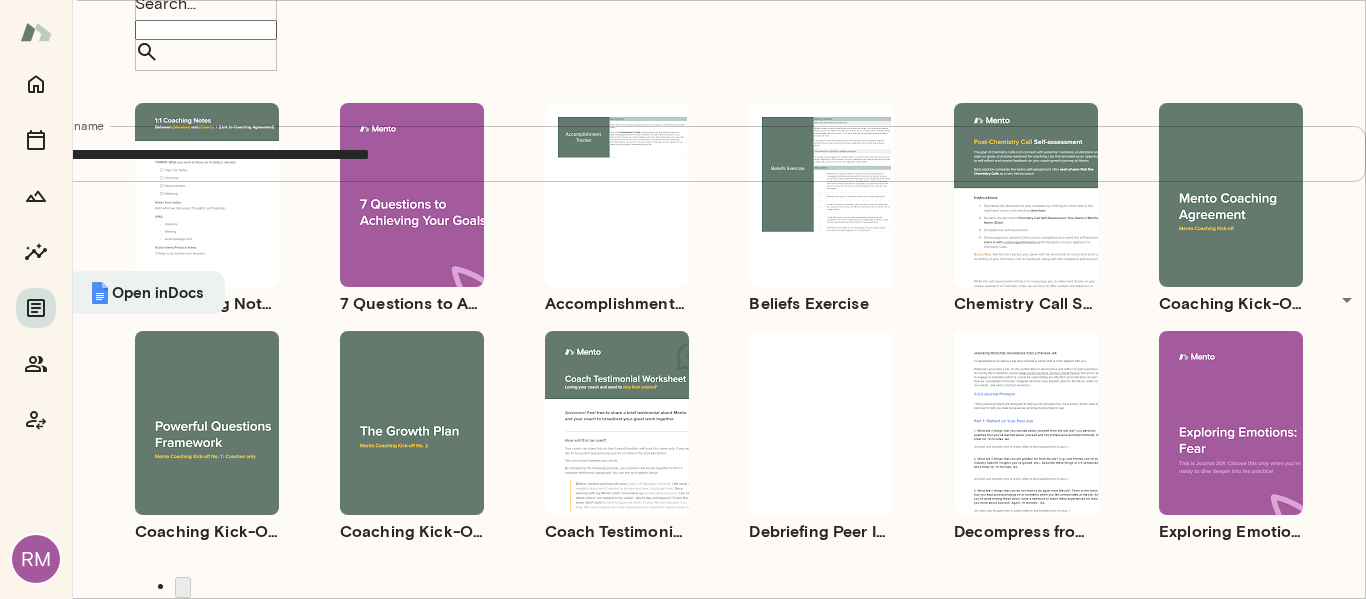 click on "**********" at bounding box center [683, 157] 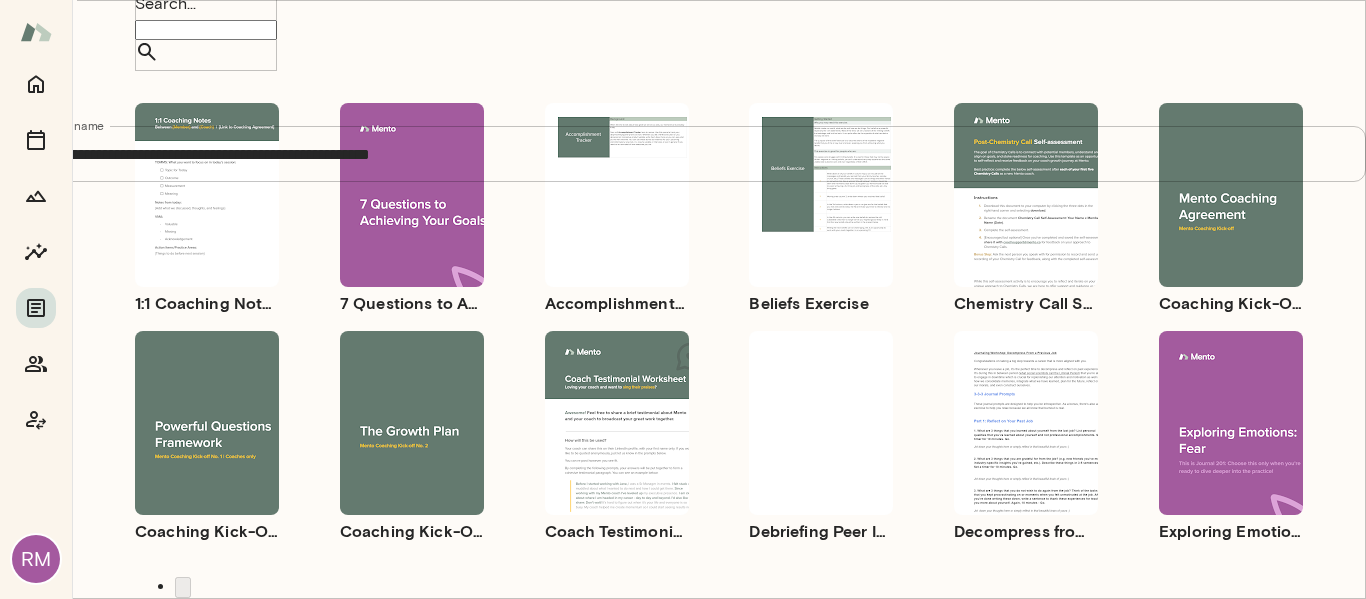 click at bounding box center (683, 1703) 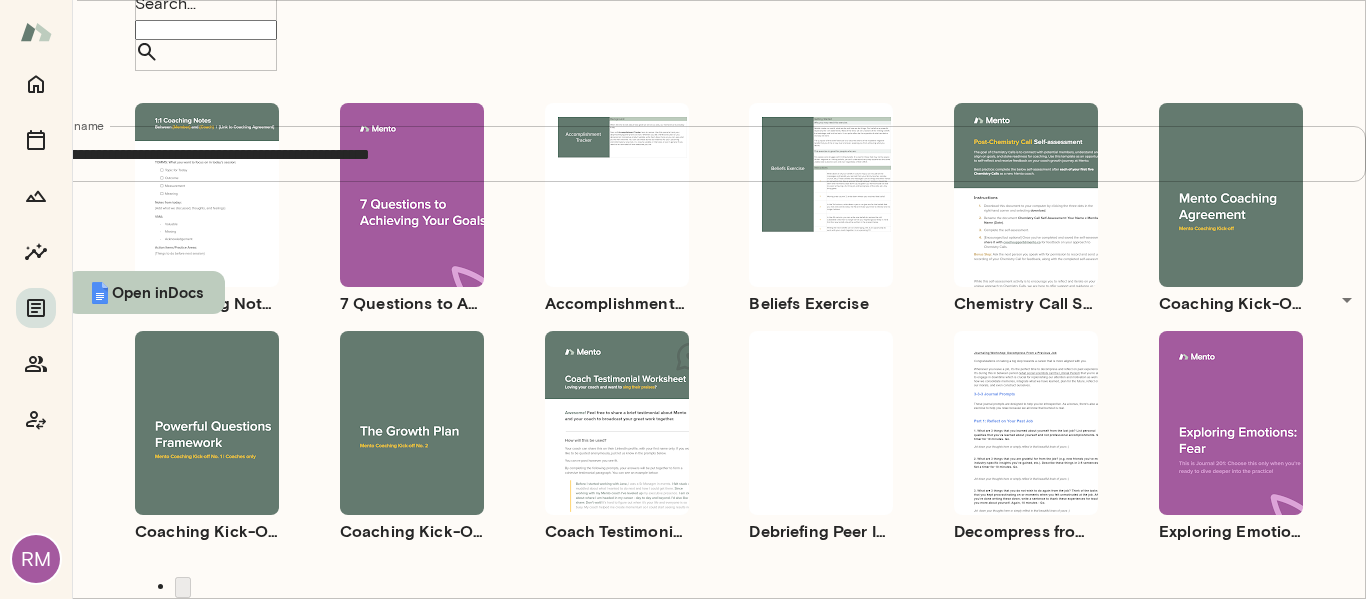 click on "Open in  Docs" at bounding box center (145, 292) 